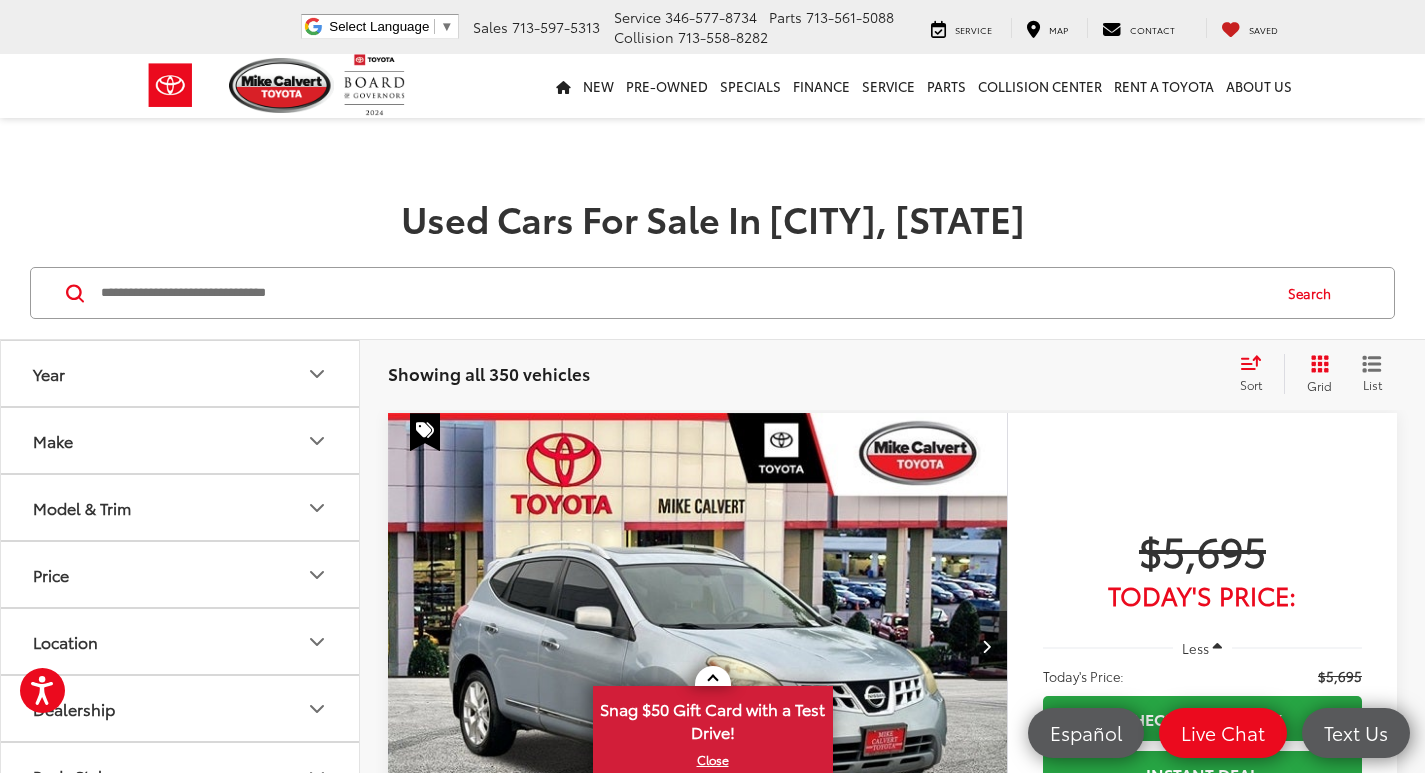 scroll, scrollTop: 7300, scrollLeft: 0, axis: vertical 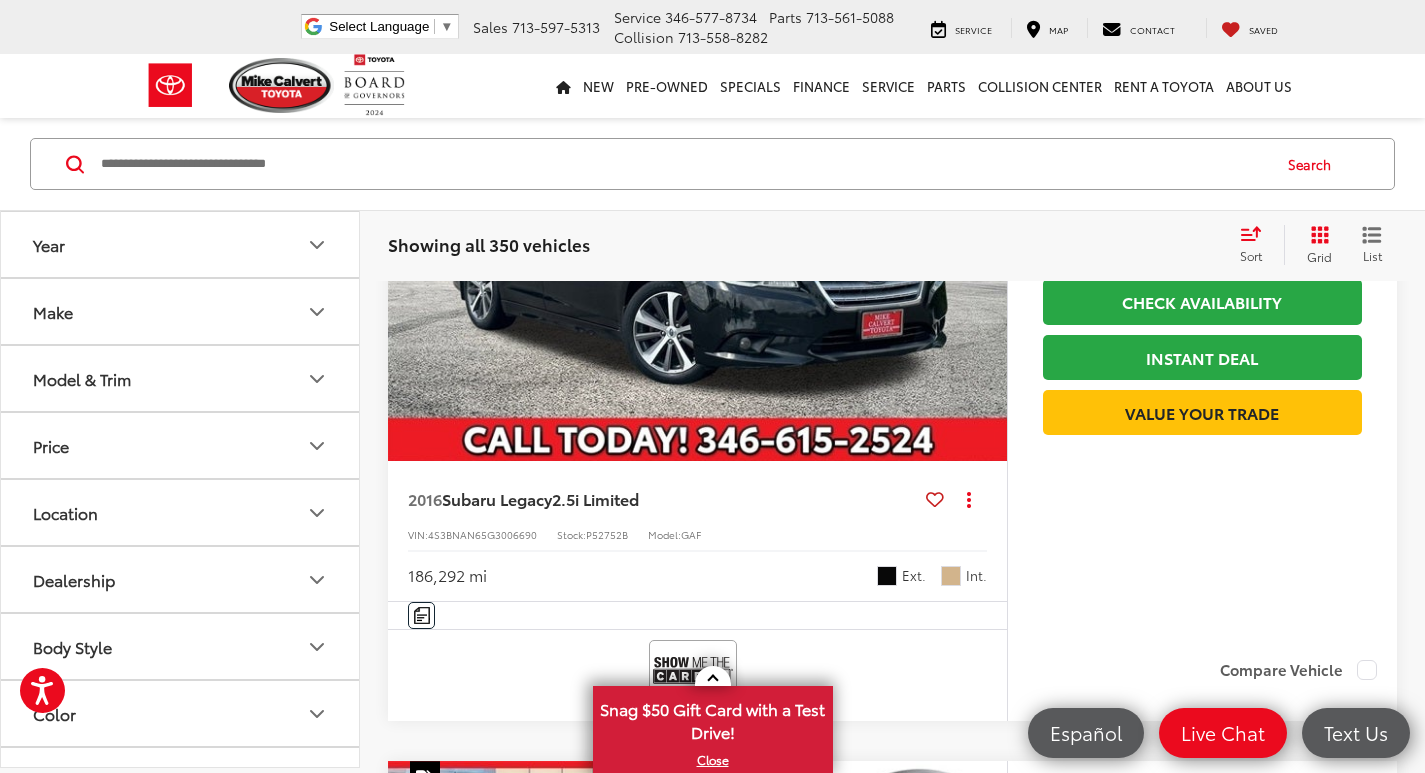 click at bounding box center (684, 164) 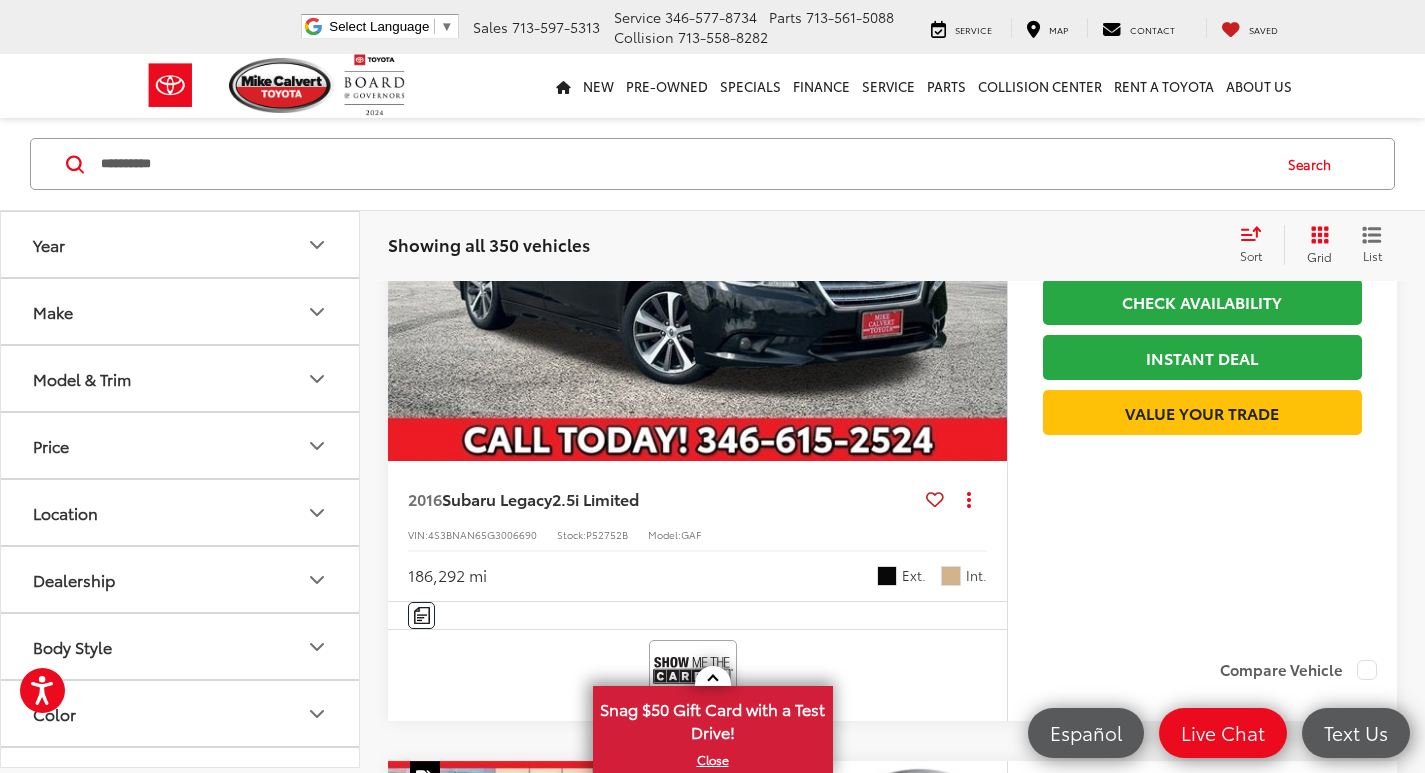 click on "**********" at bounding box center [684, 164] 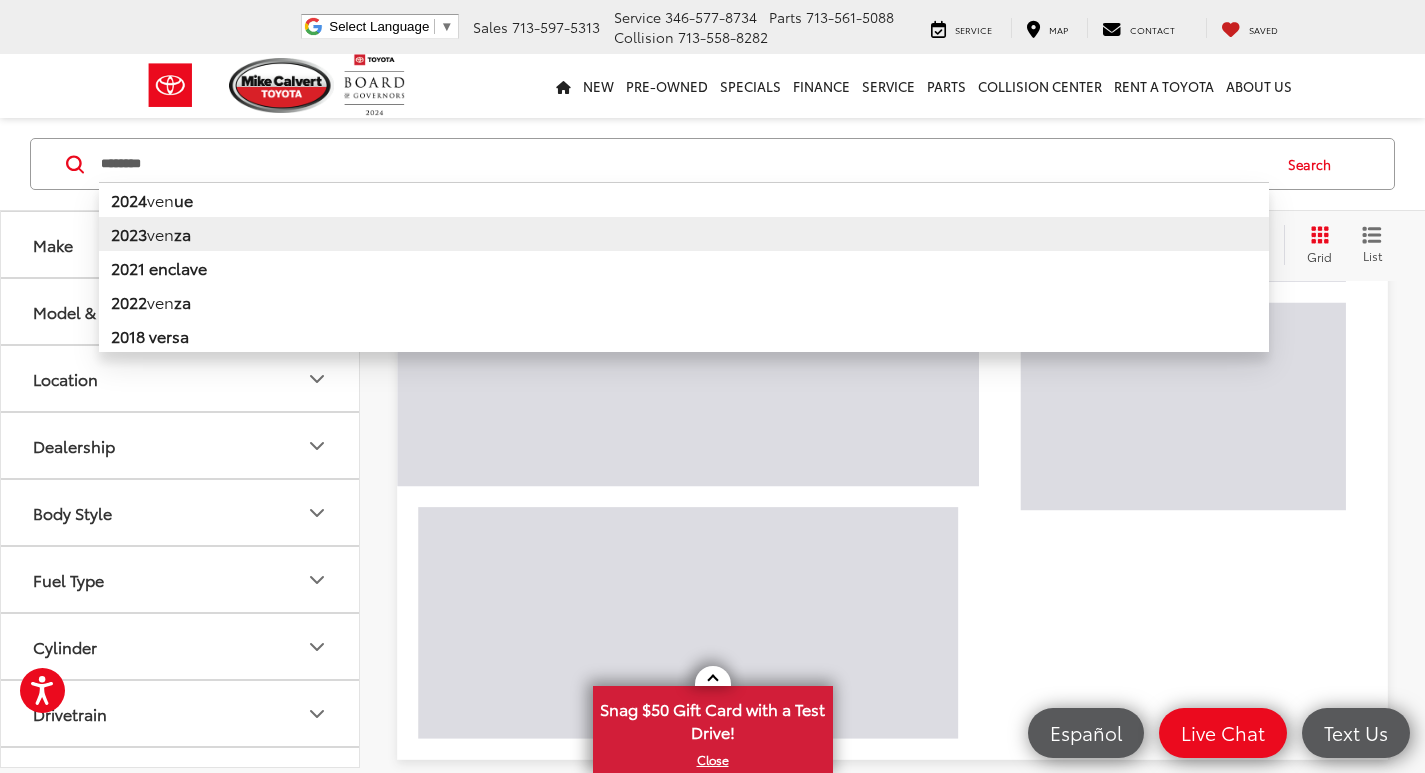 scroll, scrollTop: 129, scrollLeft: 0, axis: vertical 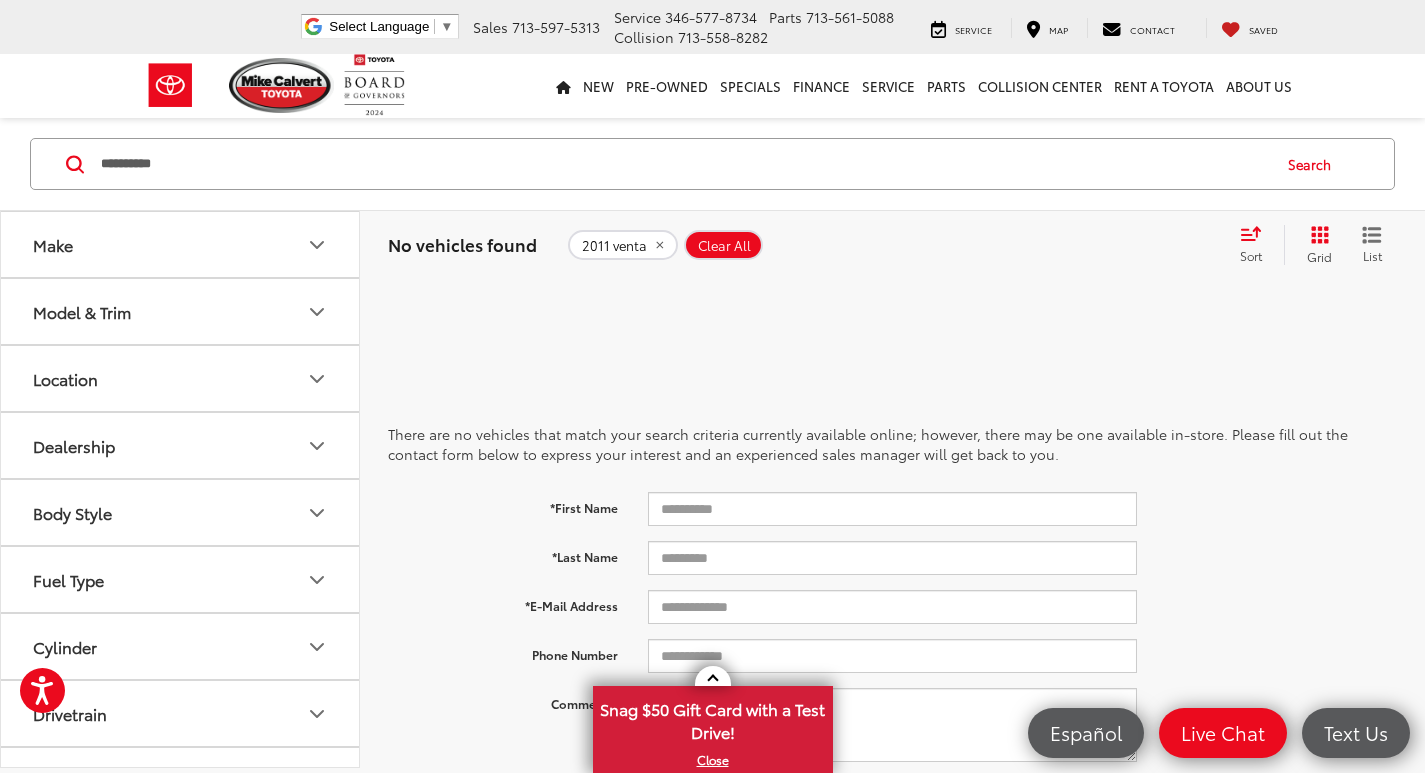 click on "Search" at bounding box center [1314, 164] 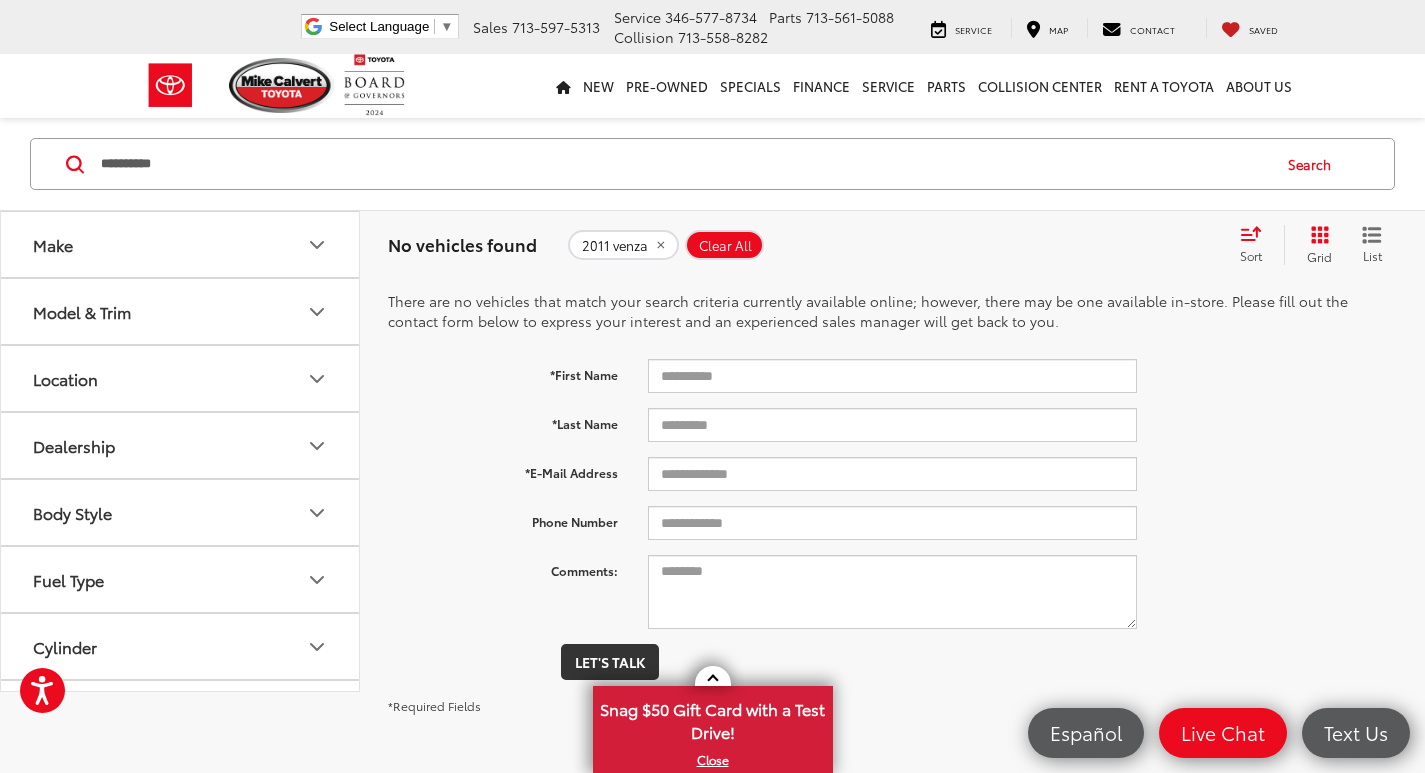 scroll, scrollTop: 29, scrollLeft: 0, axis: vertical 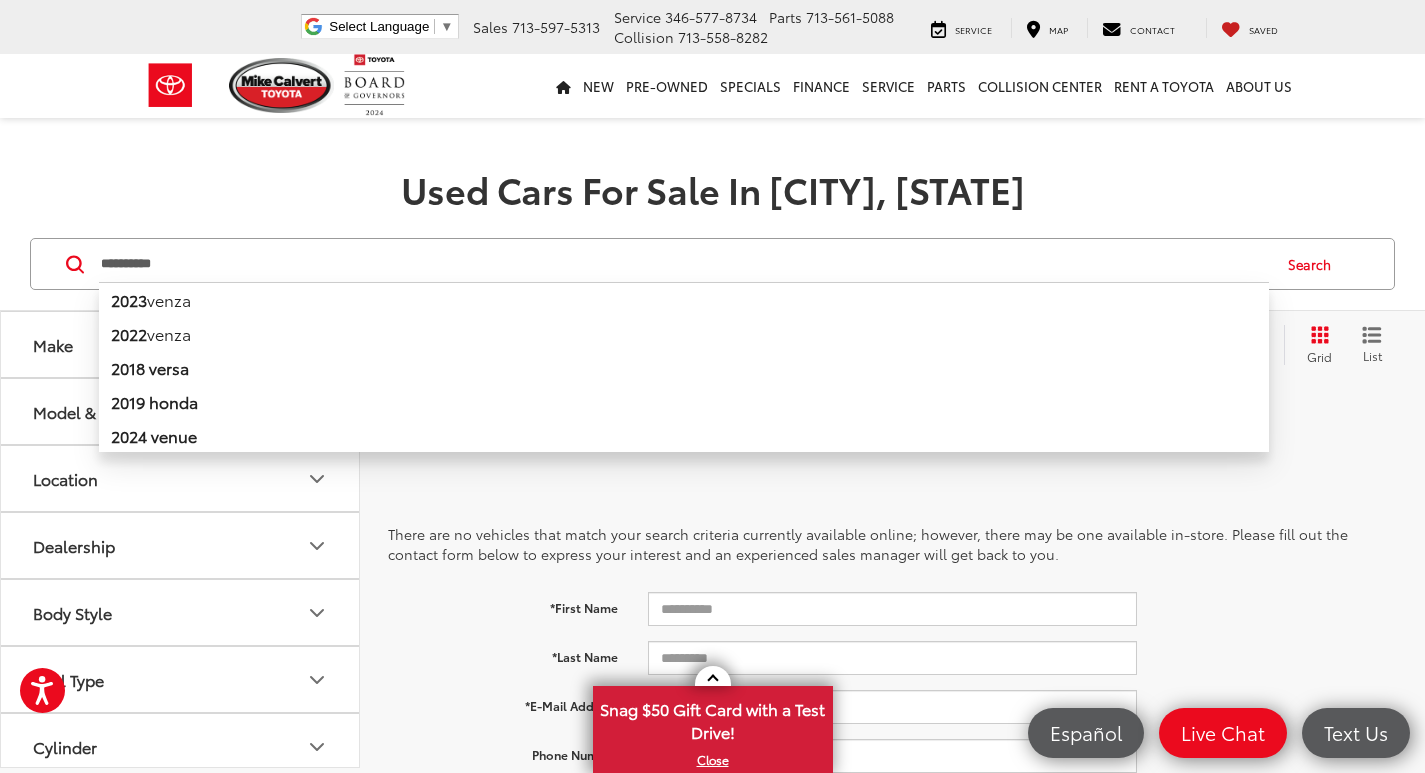 drag, startPoint x: 186, startPoint y: 272, endPoint x: 2, endPoint y: 238, distance: 187.11494 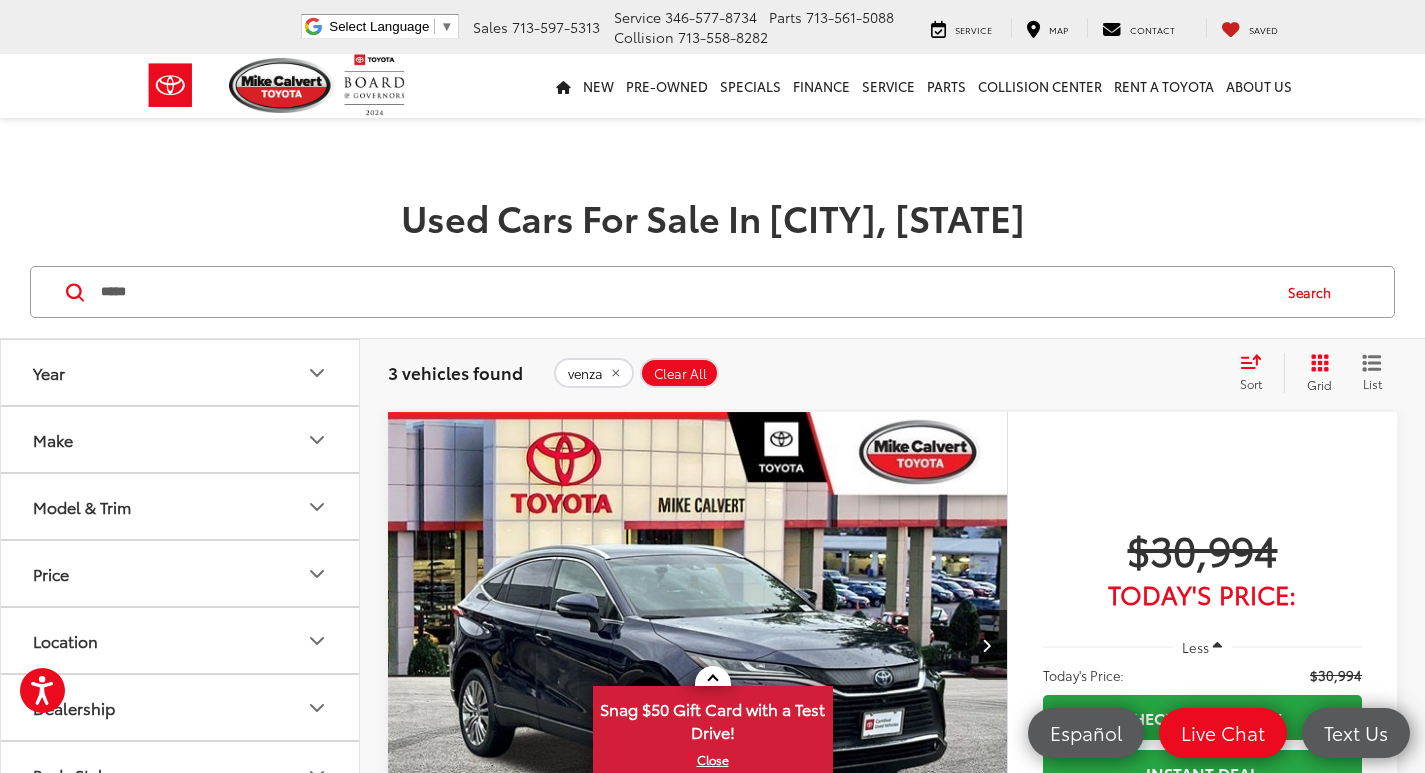 scroll, scrollTop: 0, scrollLeft: 0, axis: both 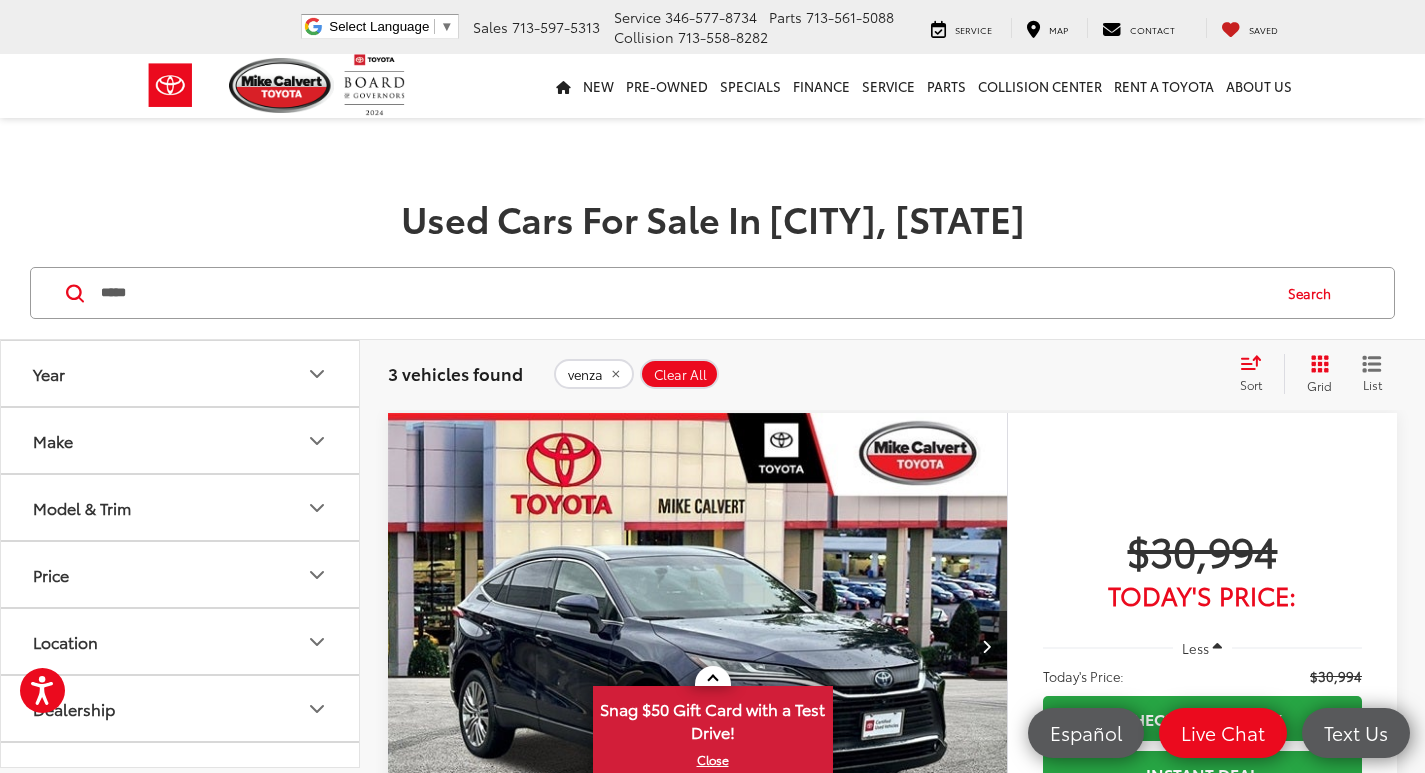 click on "Used Cars For Sale In Houston, TX" at bounding box center [712, 187] 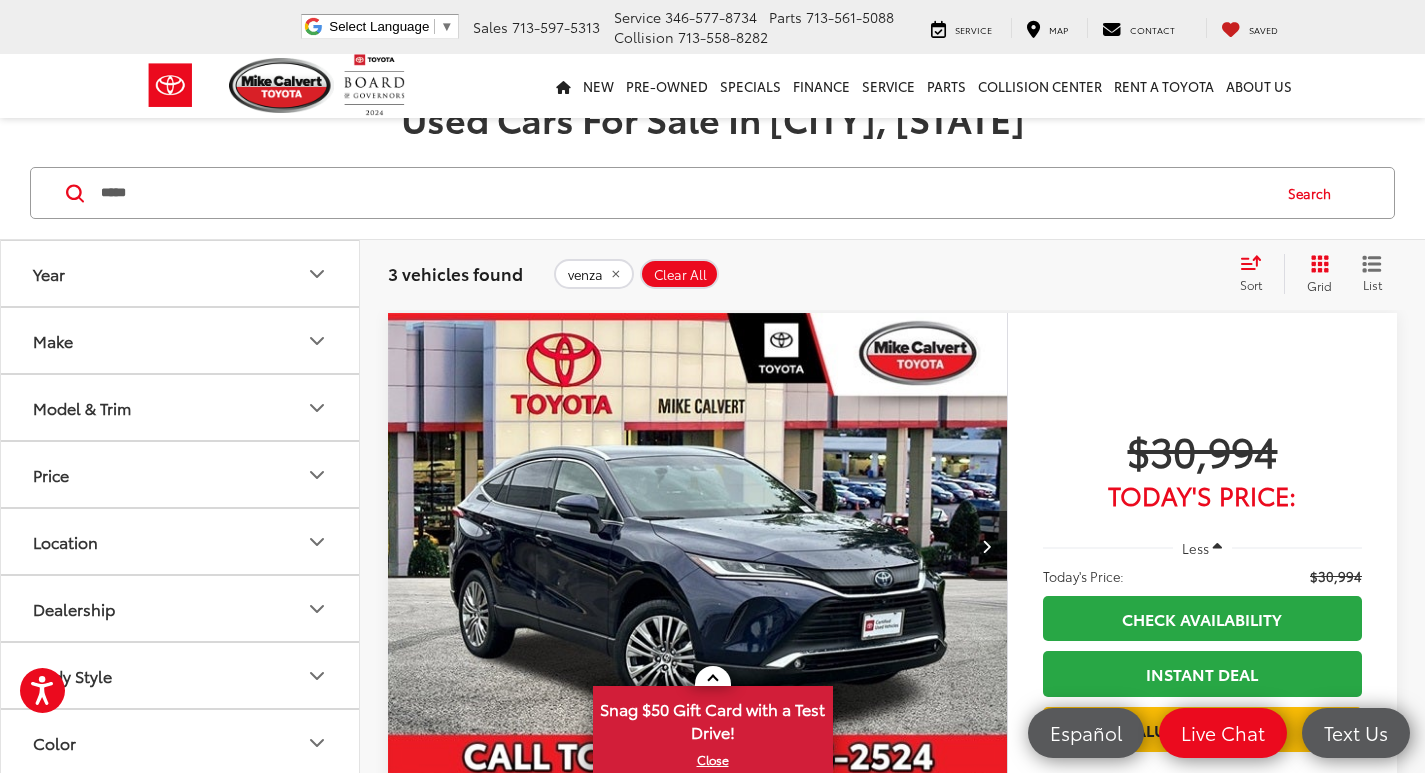 scroll, scrollTop: 500, scrollLeft: 0, axis: vertical 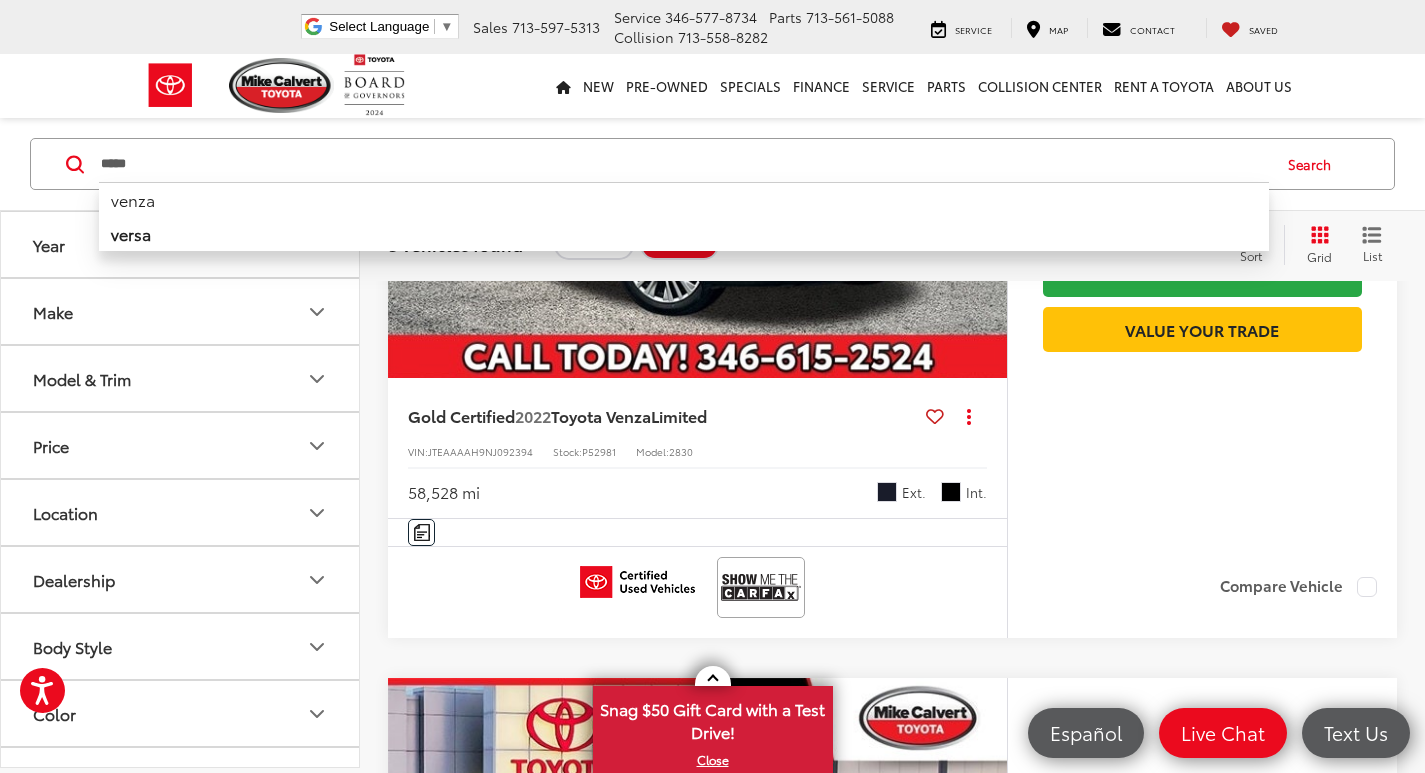 drag, startPoint x: 177, startPoint y: 170, endPoint x: 74, endPoint y: 117, distance: 115.83609 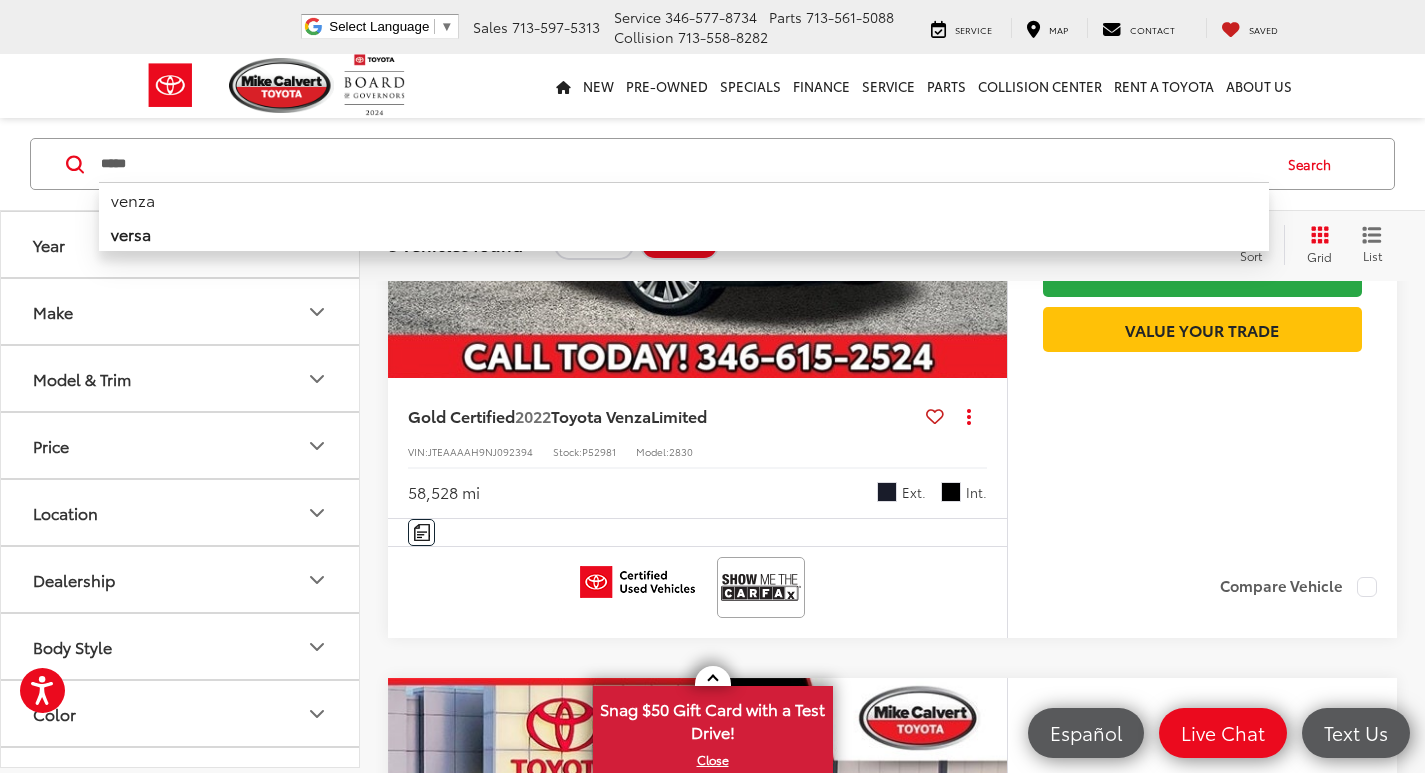 type on "*" 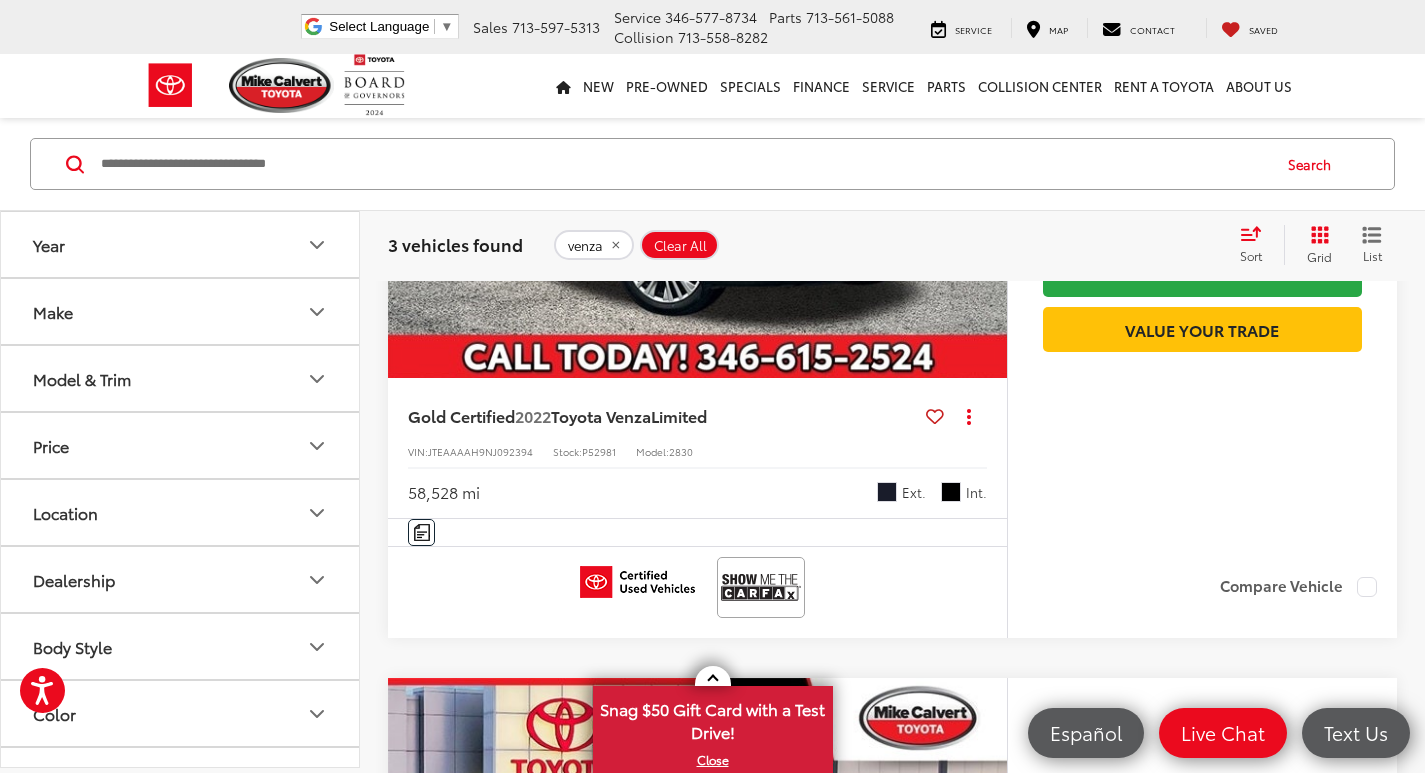 click at bounding box center (684, 164) 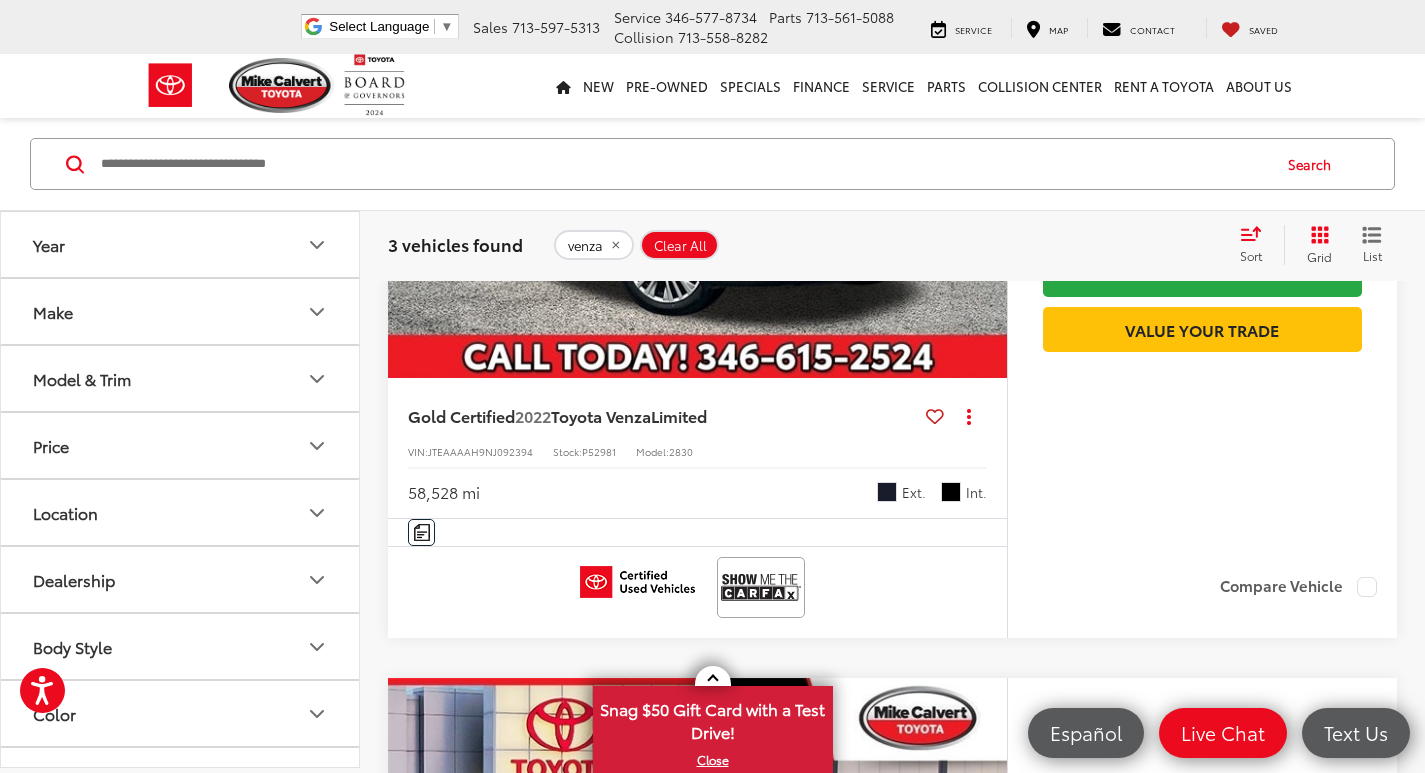paste on "**********" 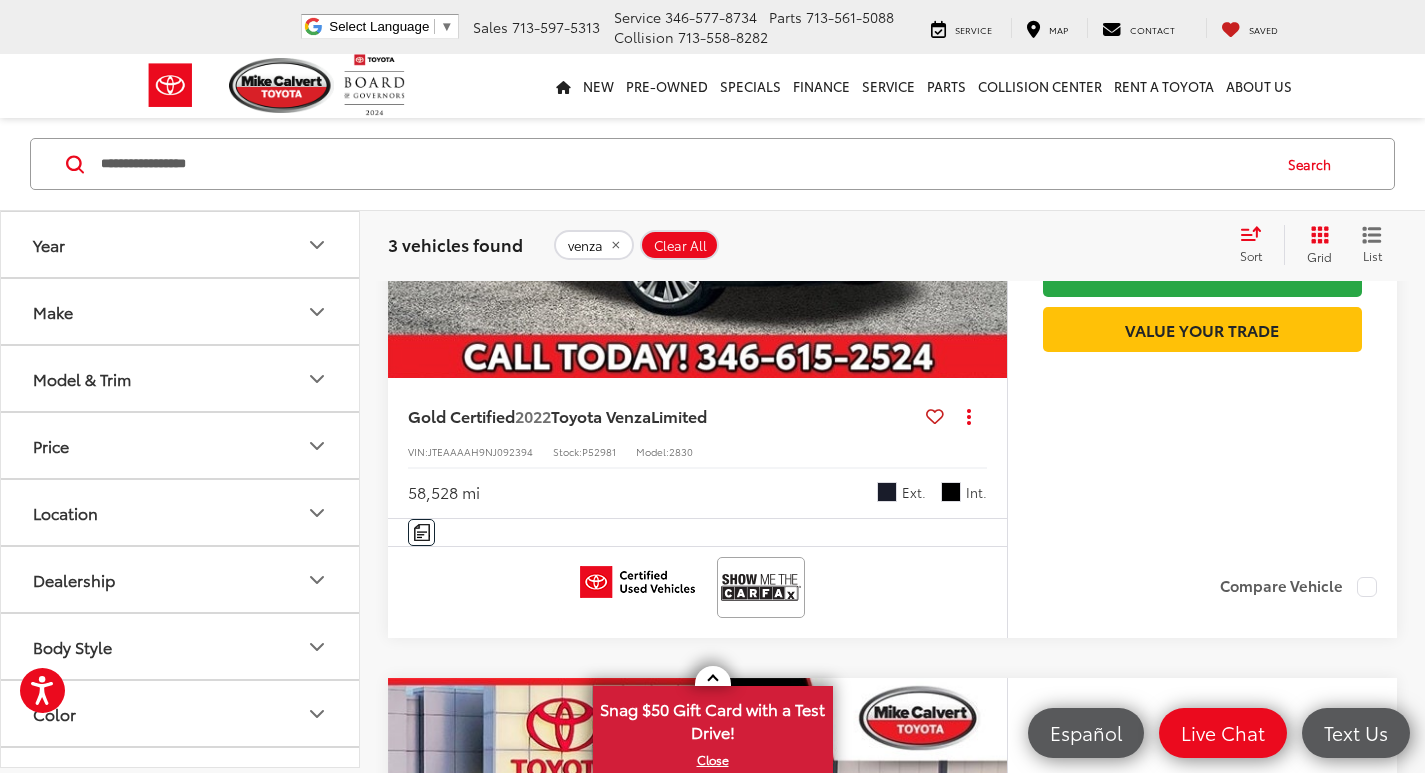 type on "**********" 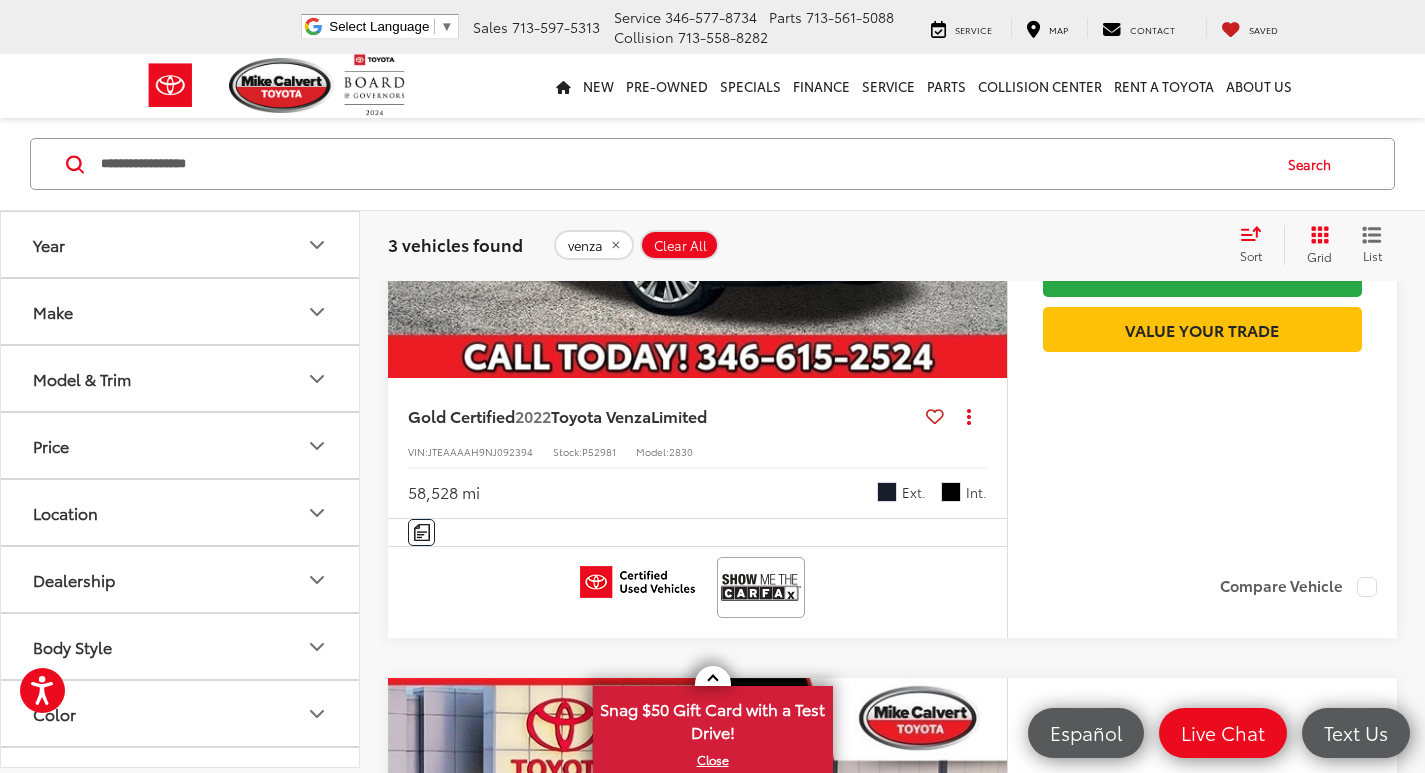 click on "Search" at bounding box center (1314, 164) 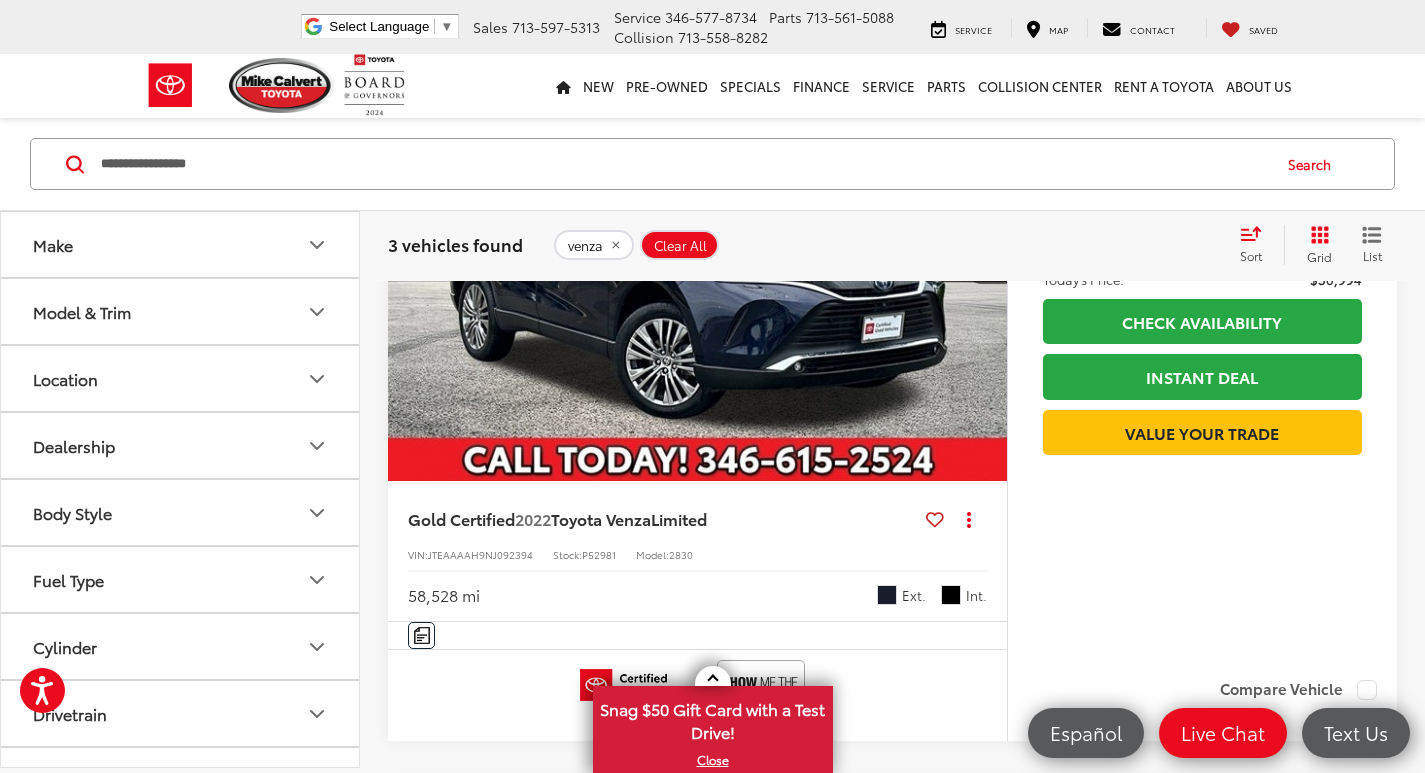 scroll, scrollTop: 129, scrollLeft: 0, axis: vertical 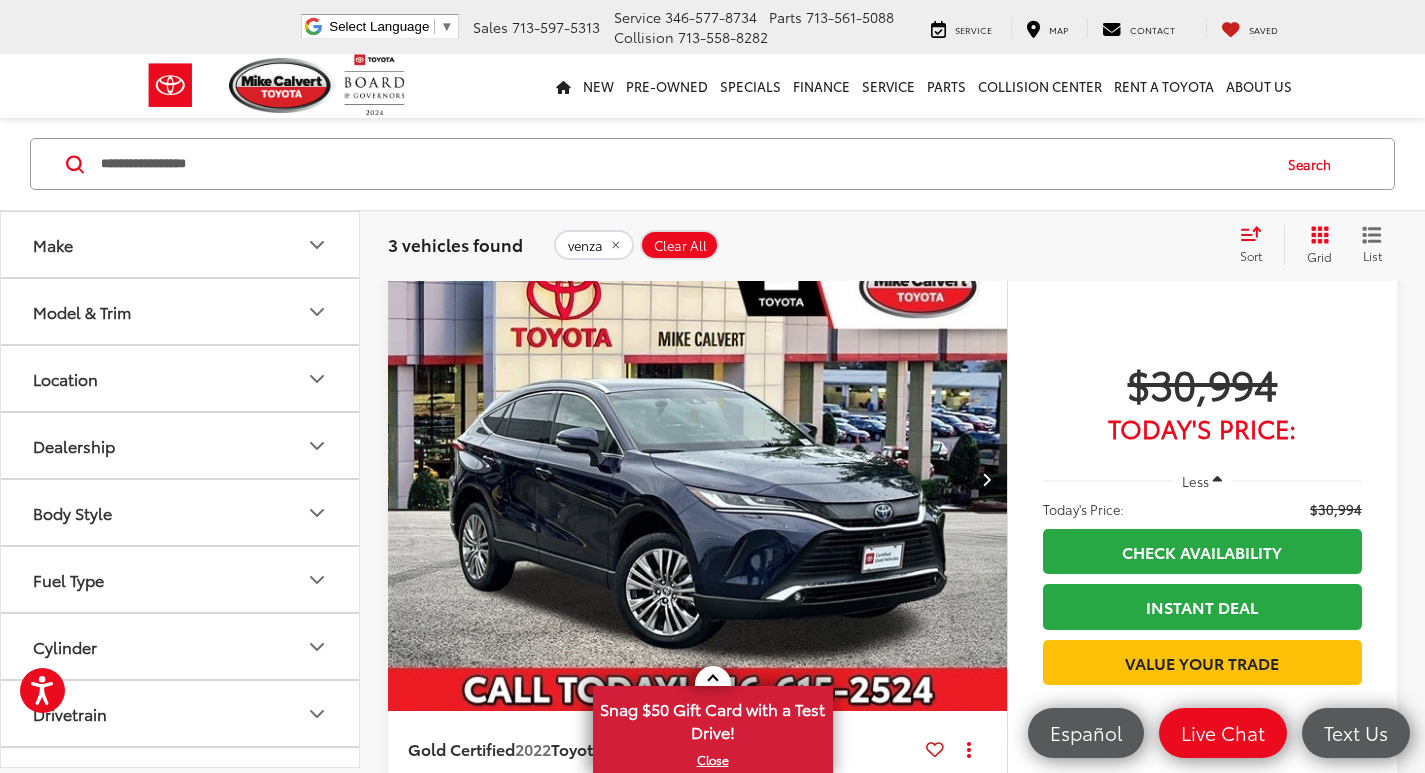 click 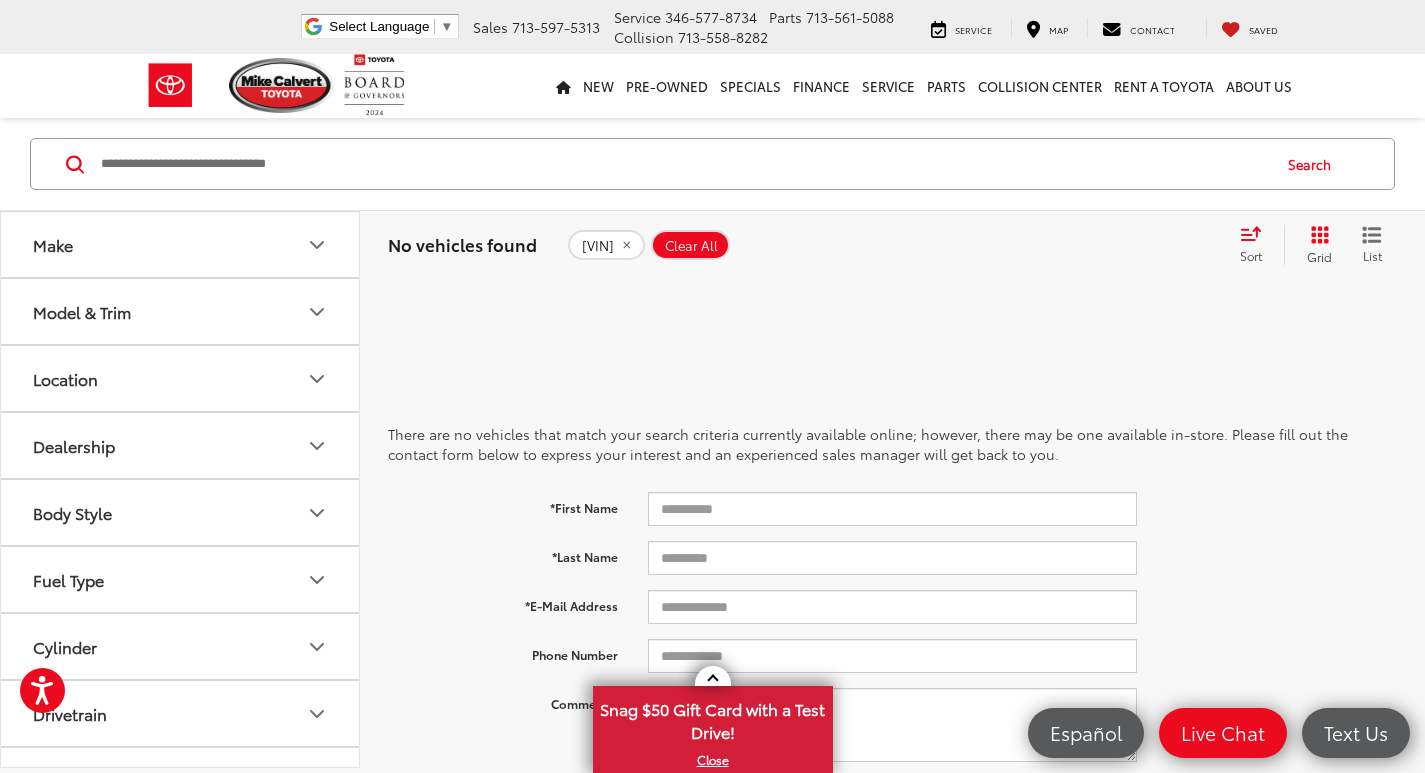 click at bounding box center [684, 164] 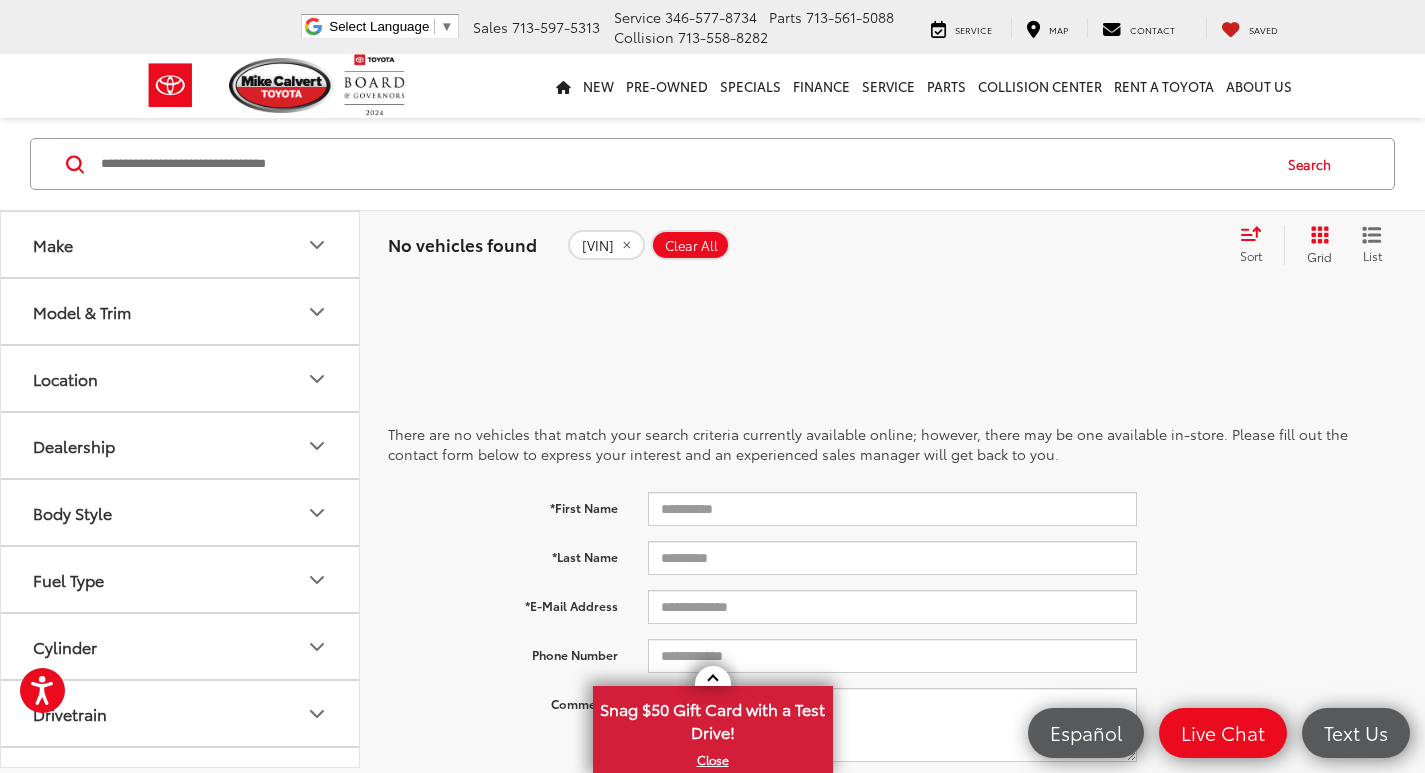 click at bounding box center (684, 164) 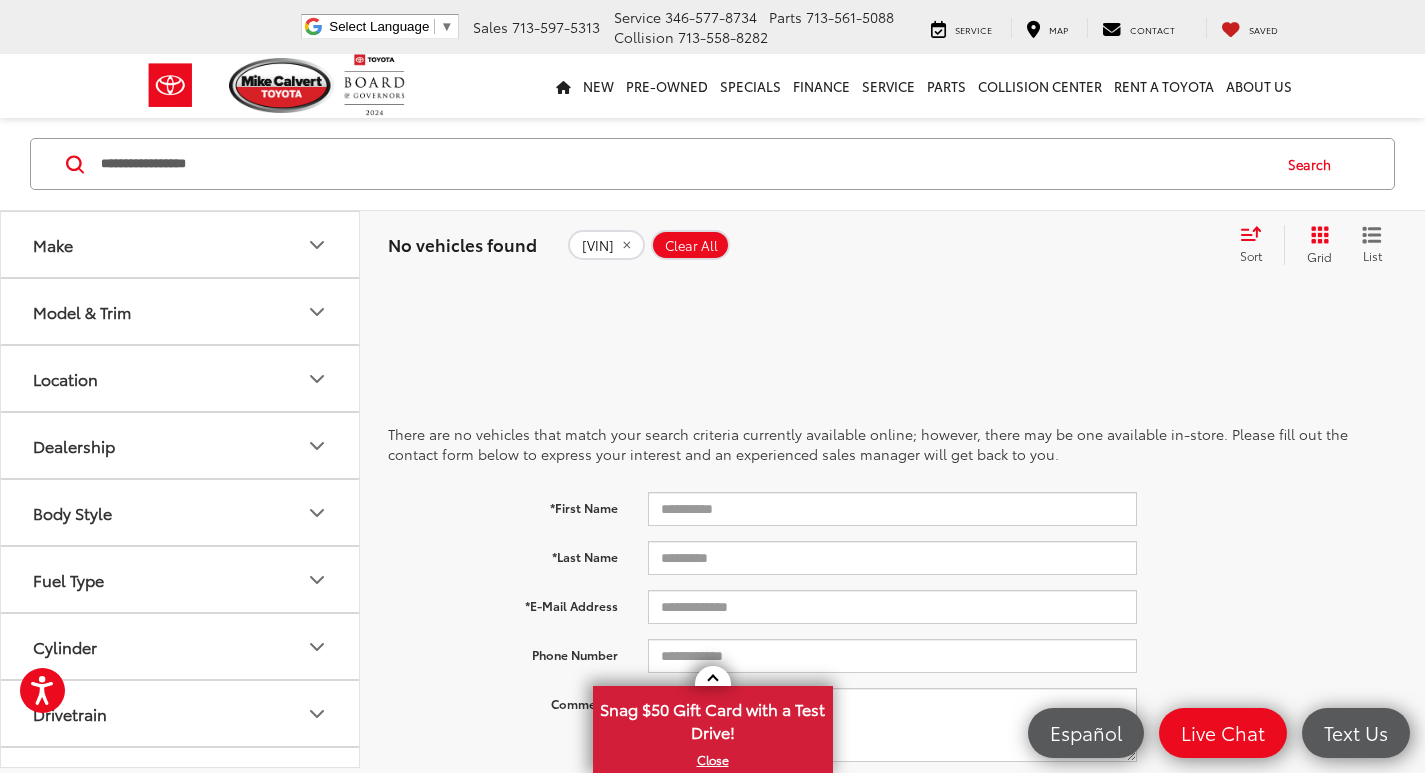 type on "**********" 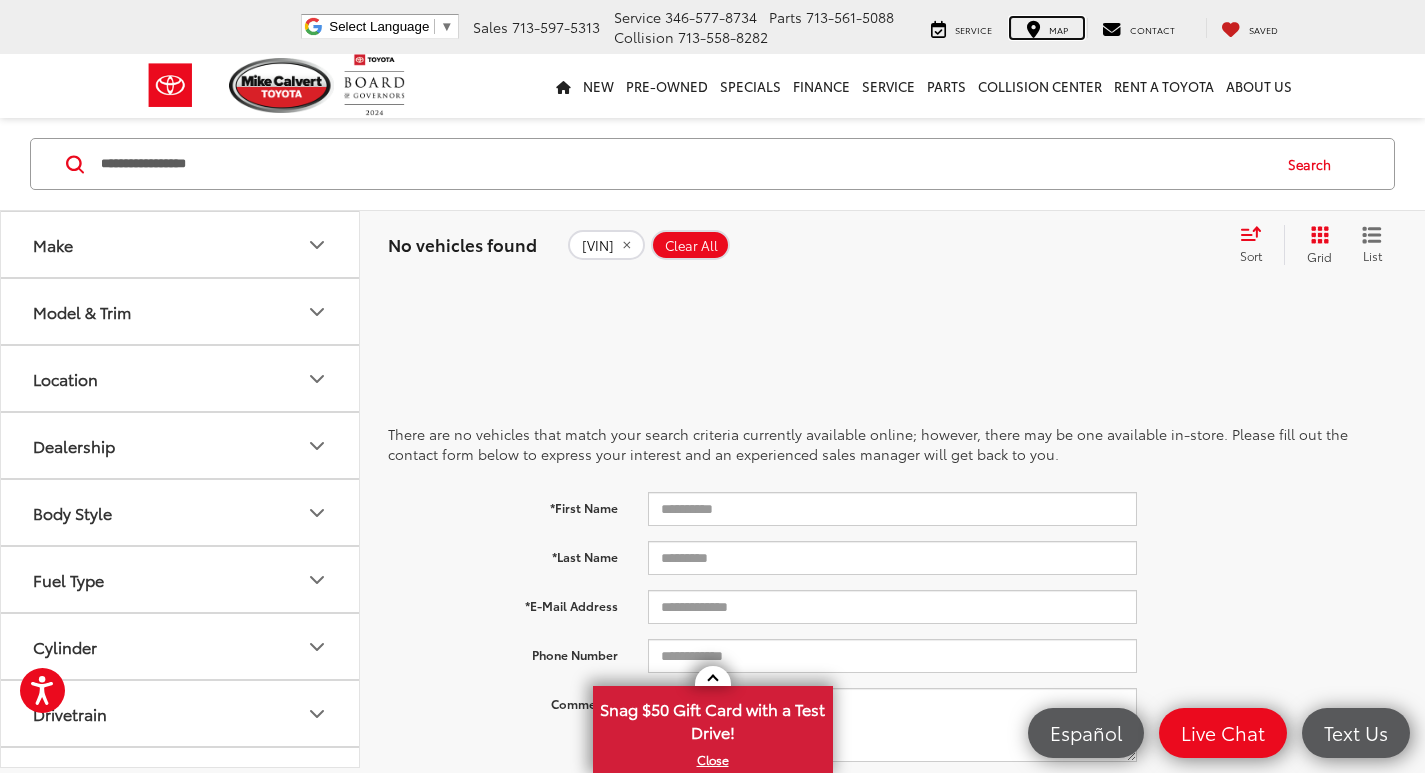 click on "Map" at bounding box center [1047, 28] 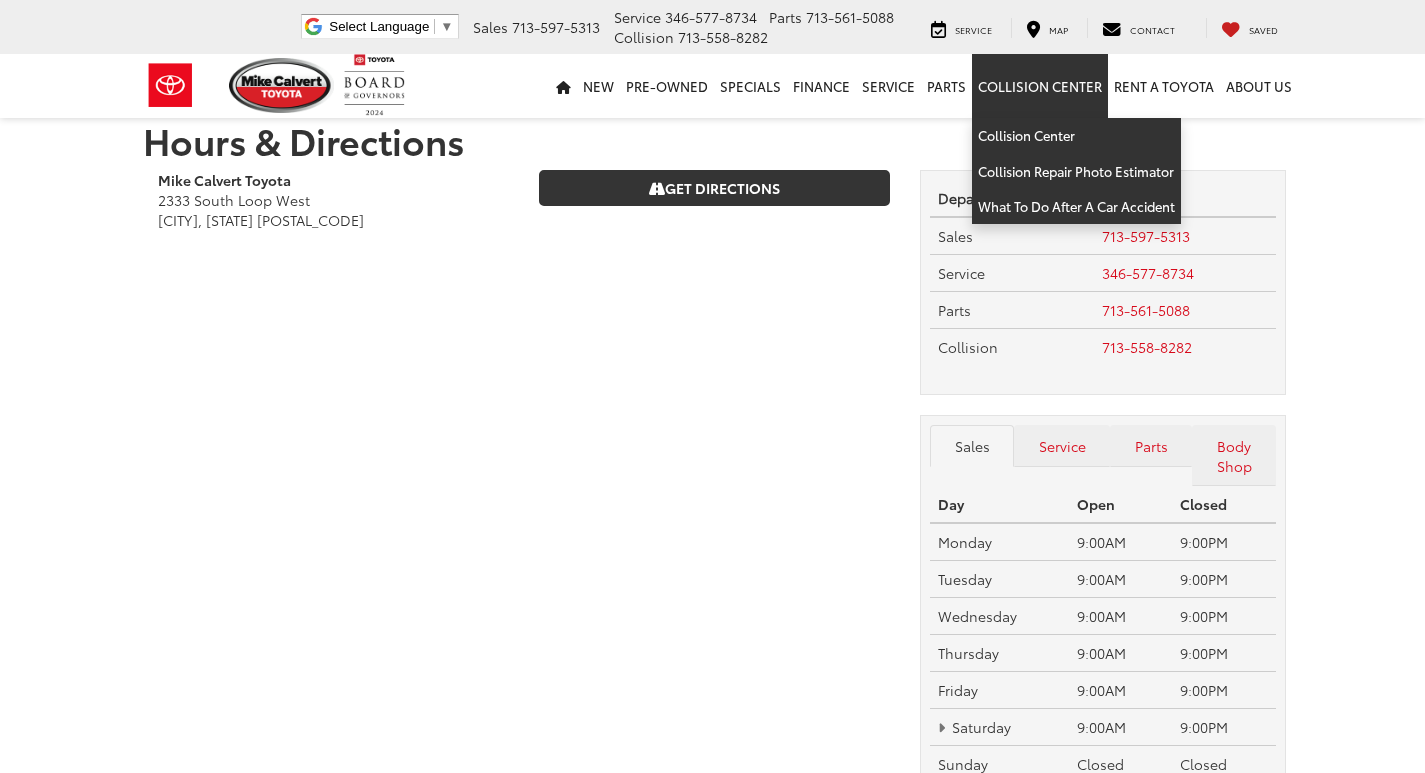scroll, scrollTop: 0, scrollLeft: 0, axis: both 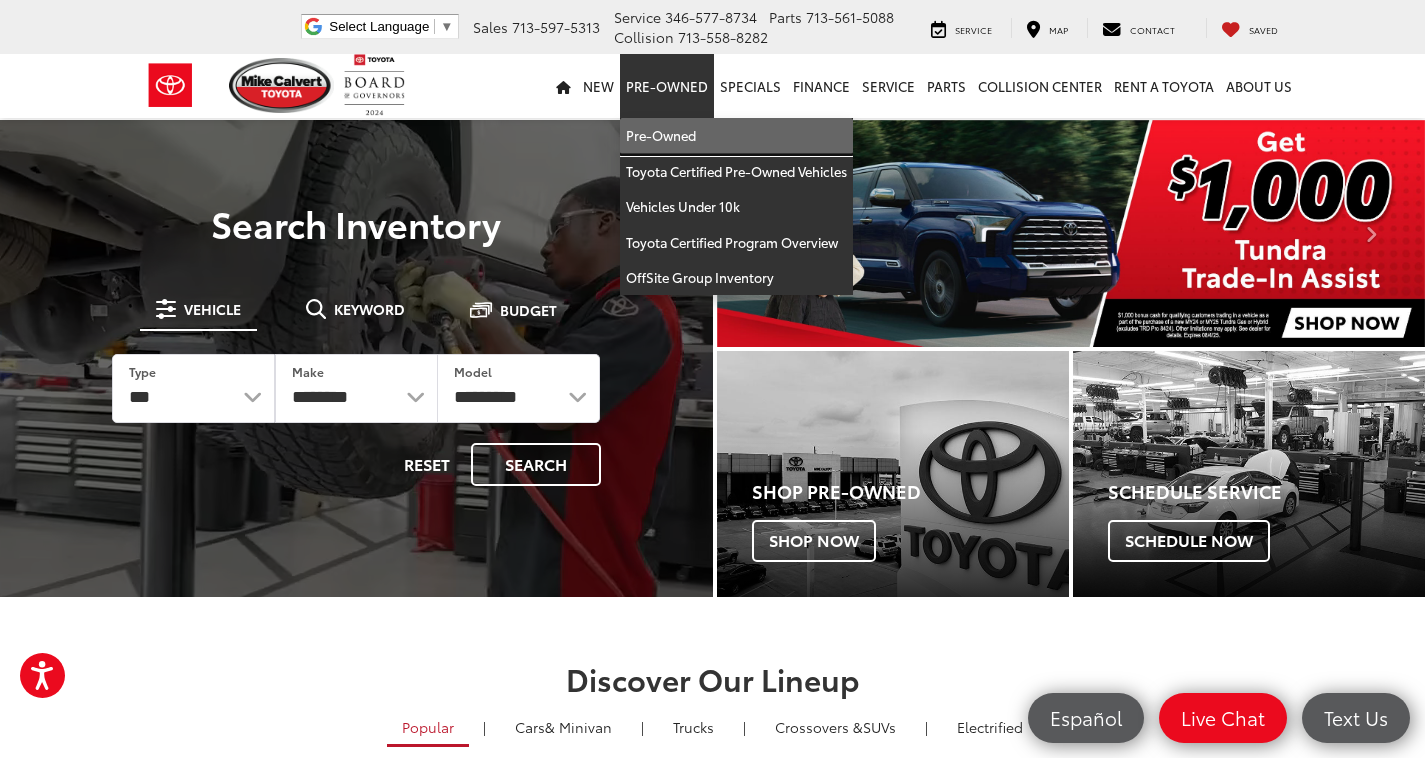 drag, startPoint x: 683, startPoint y: 127, endPoint x: 822, endPoint y: 272, distance: 200.86314 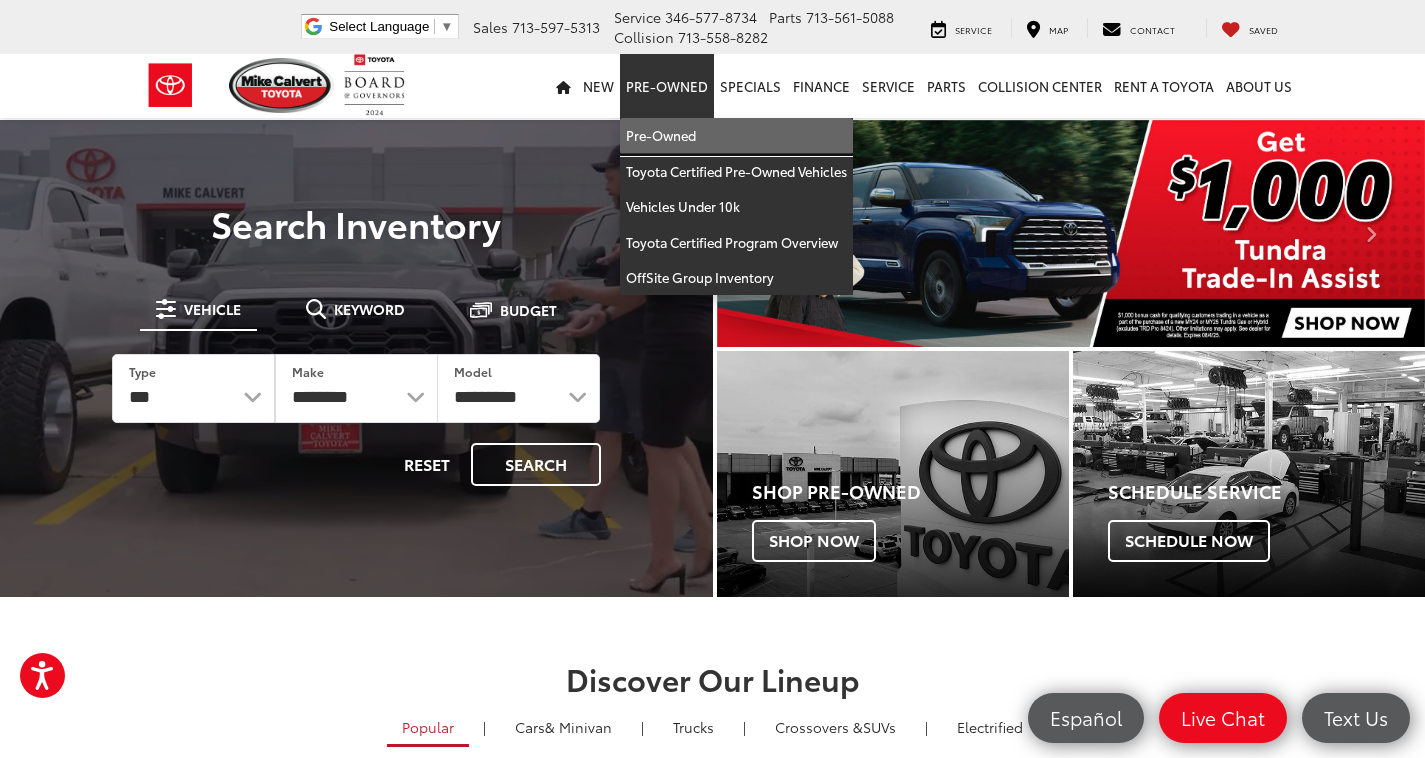 click on "Pre-Owned" at bounding box center (736, 136) 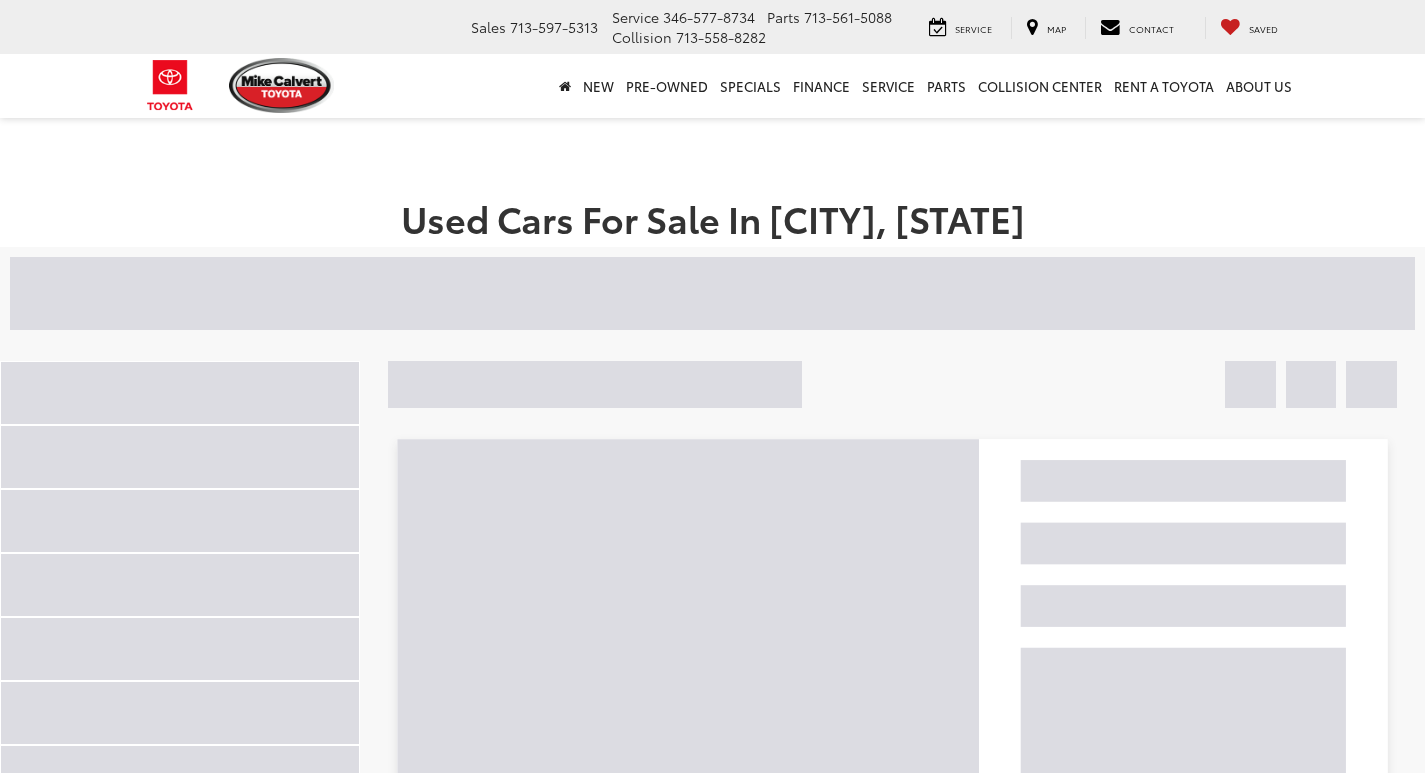 scroll, scrollTop: 0, scrollLeft: 0, axis: both 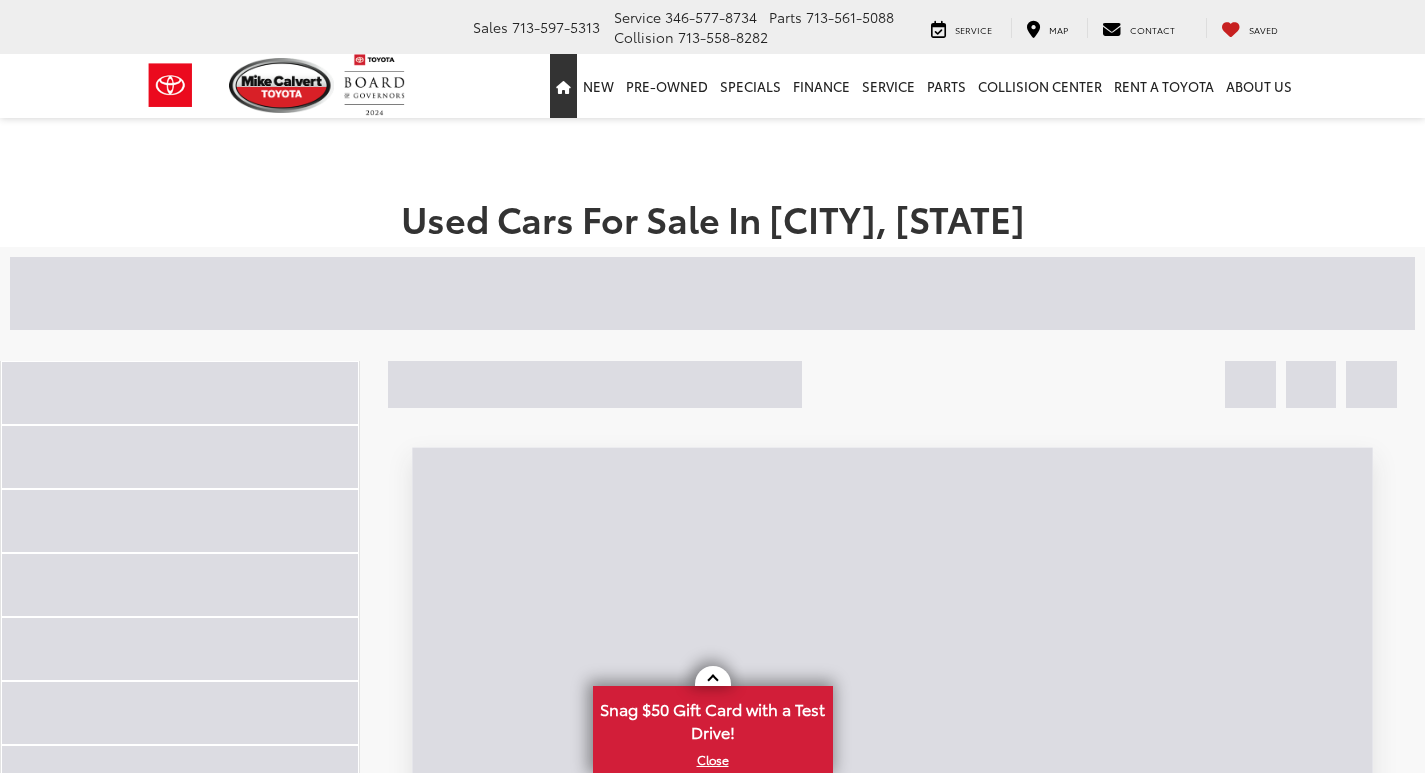 click at bounding box center (563, 87) 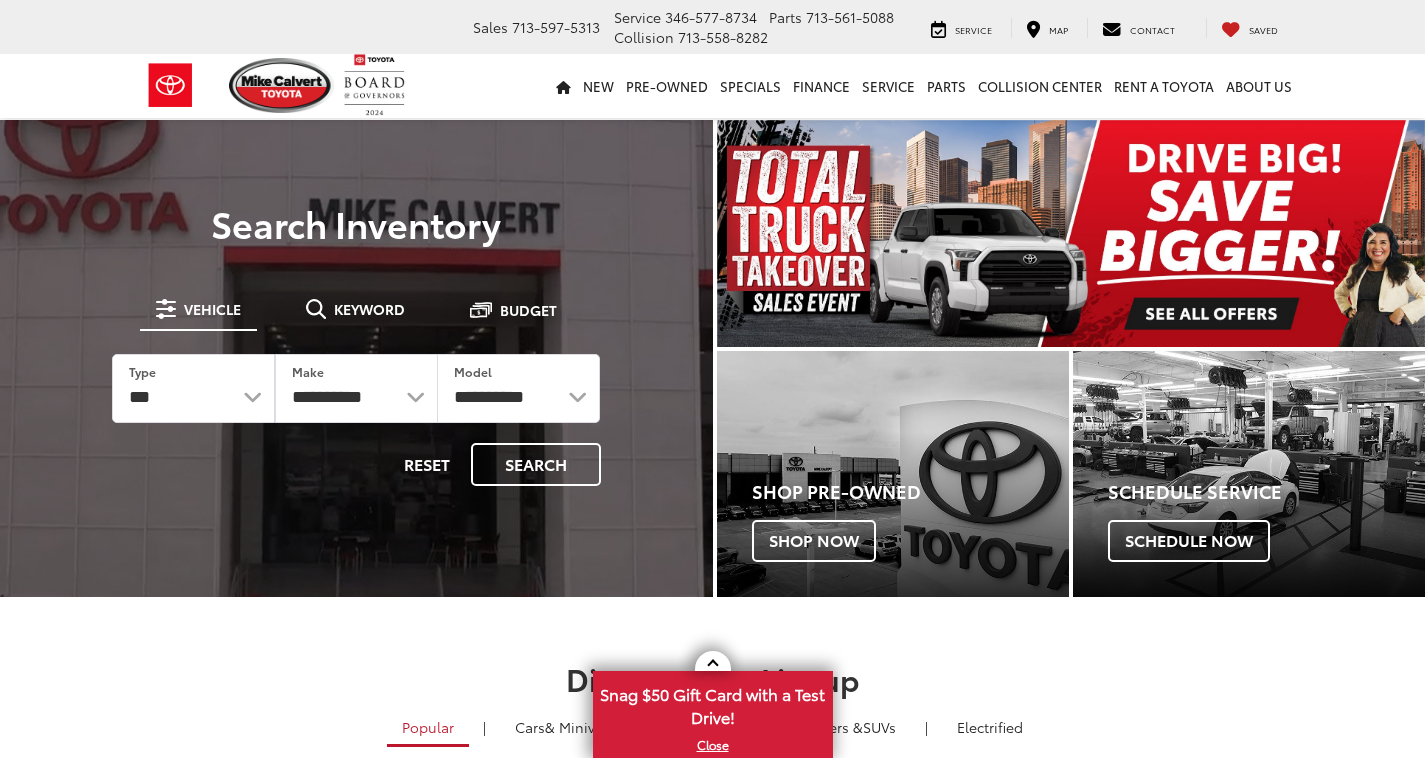 scroll, scrollTop: 0, scrollLeft: 0, axis: both 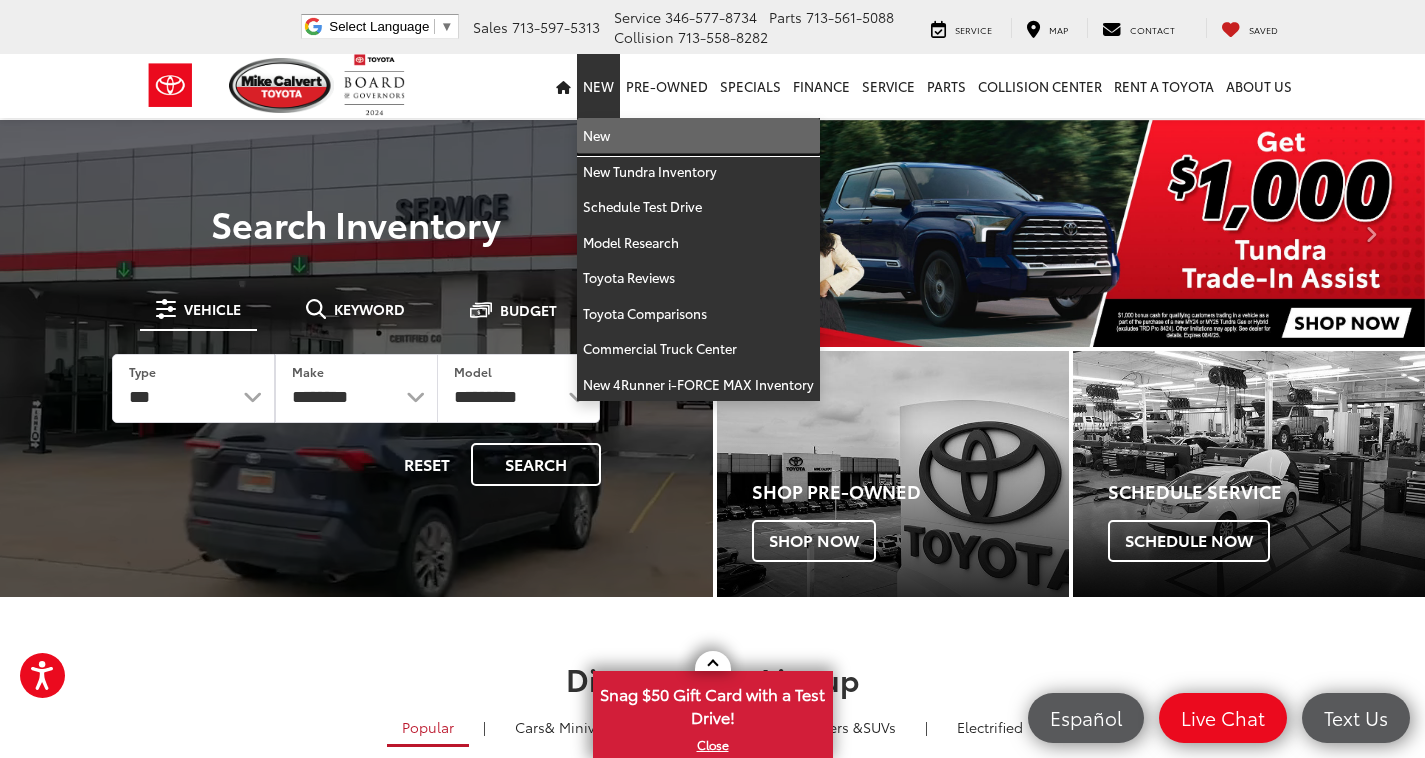 click on "New" at bounding box center (698, 136) 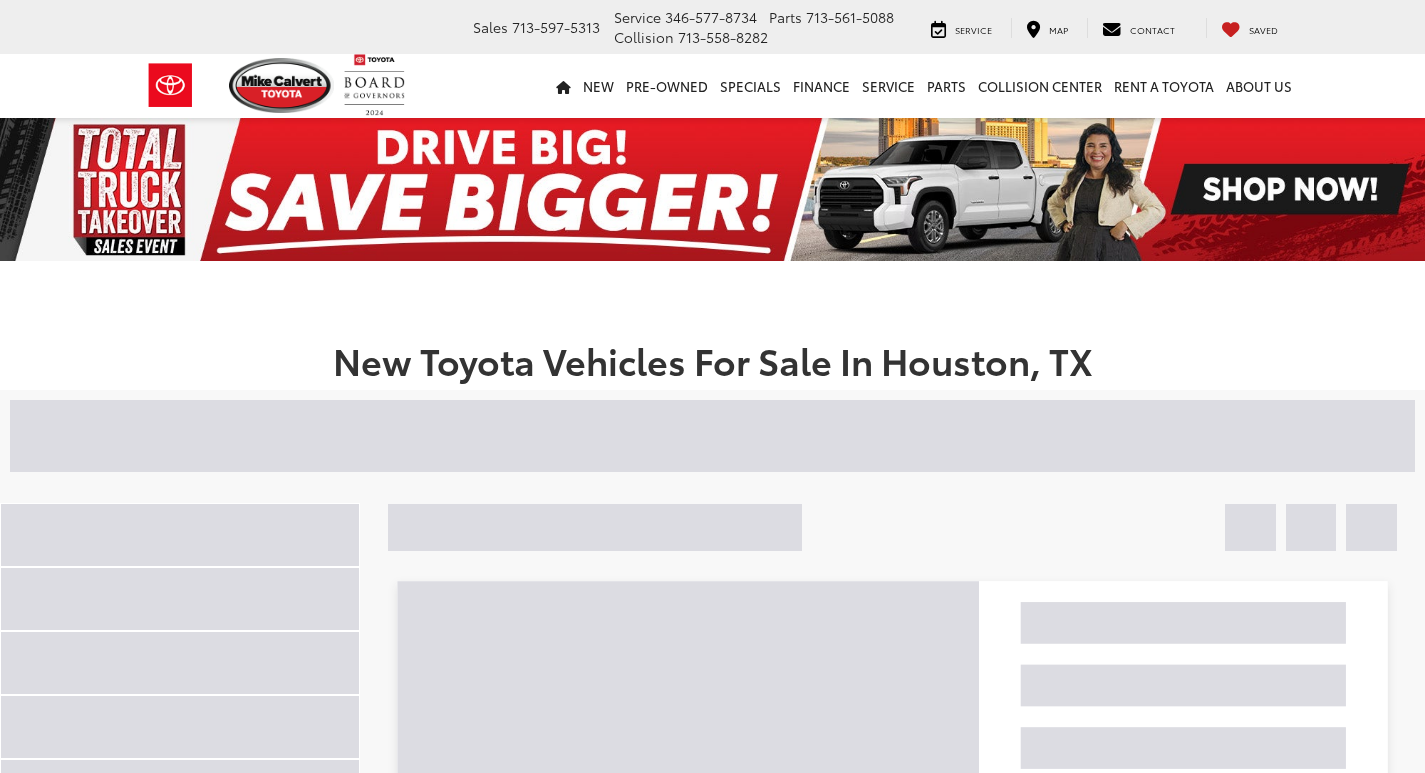 scroll, scrollTop: 0, scrollLeft: 0, axis: both 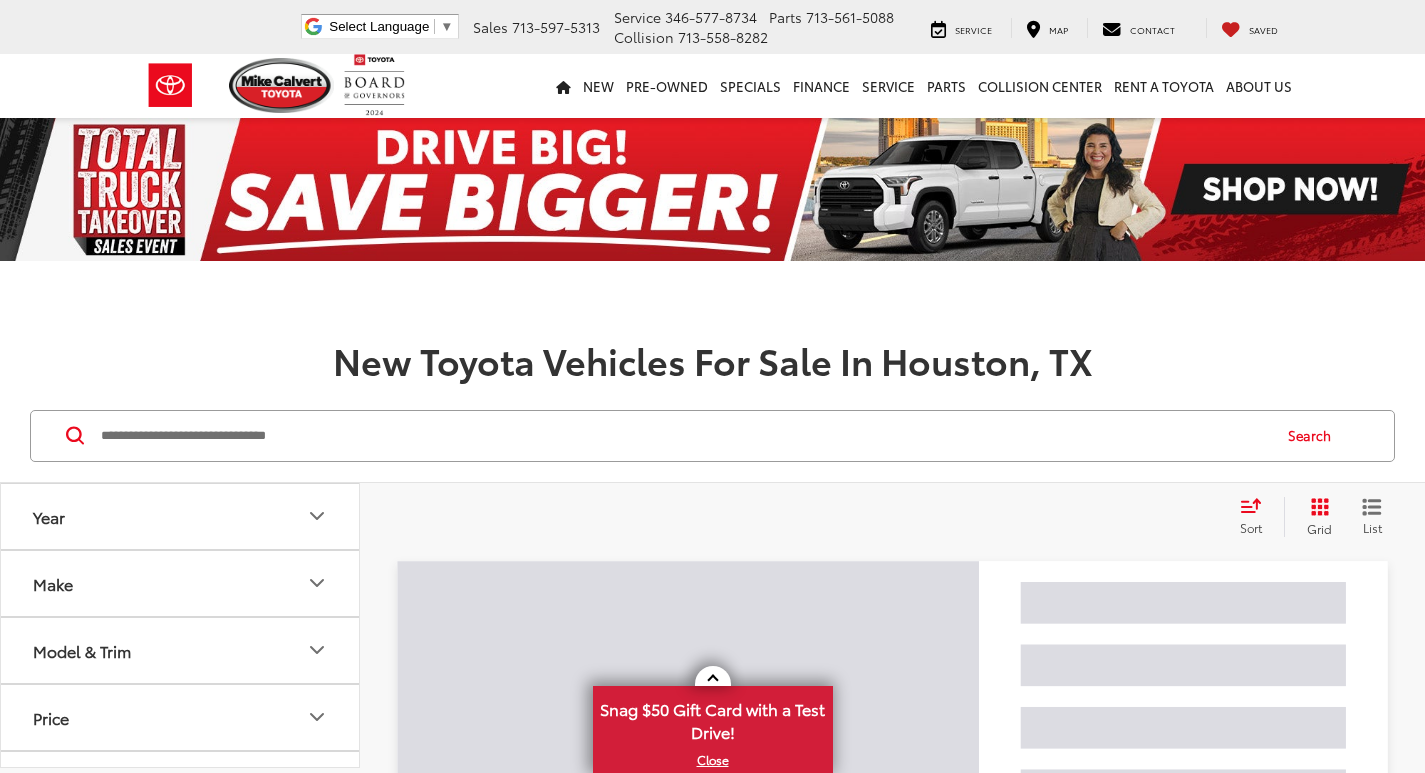 click at bounding box center [684, 436] 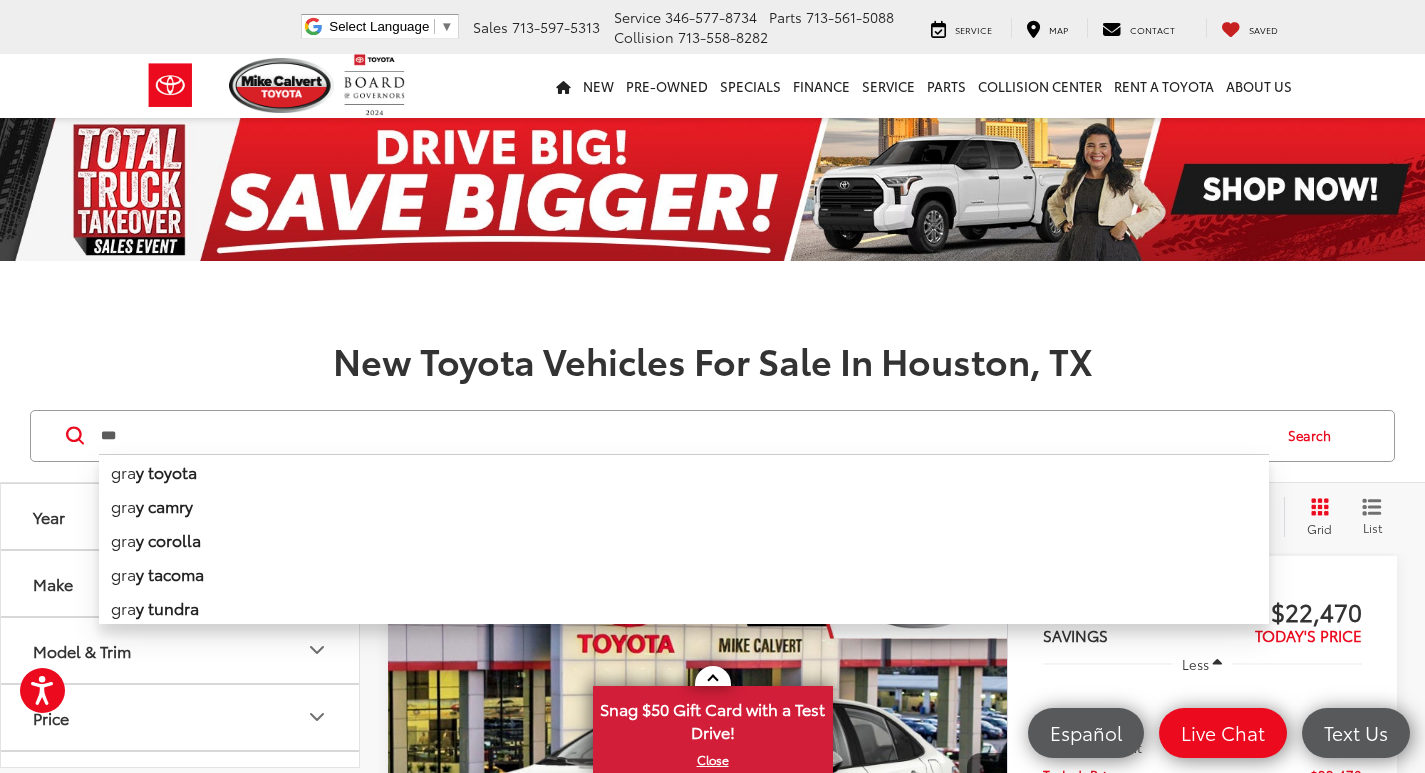 scroll, scrollTop: 0, scrollLeft: 0, axis: both 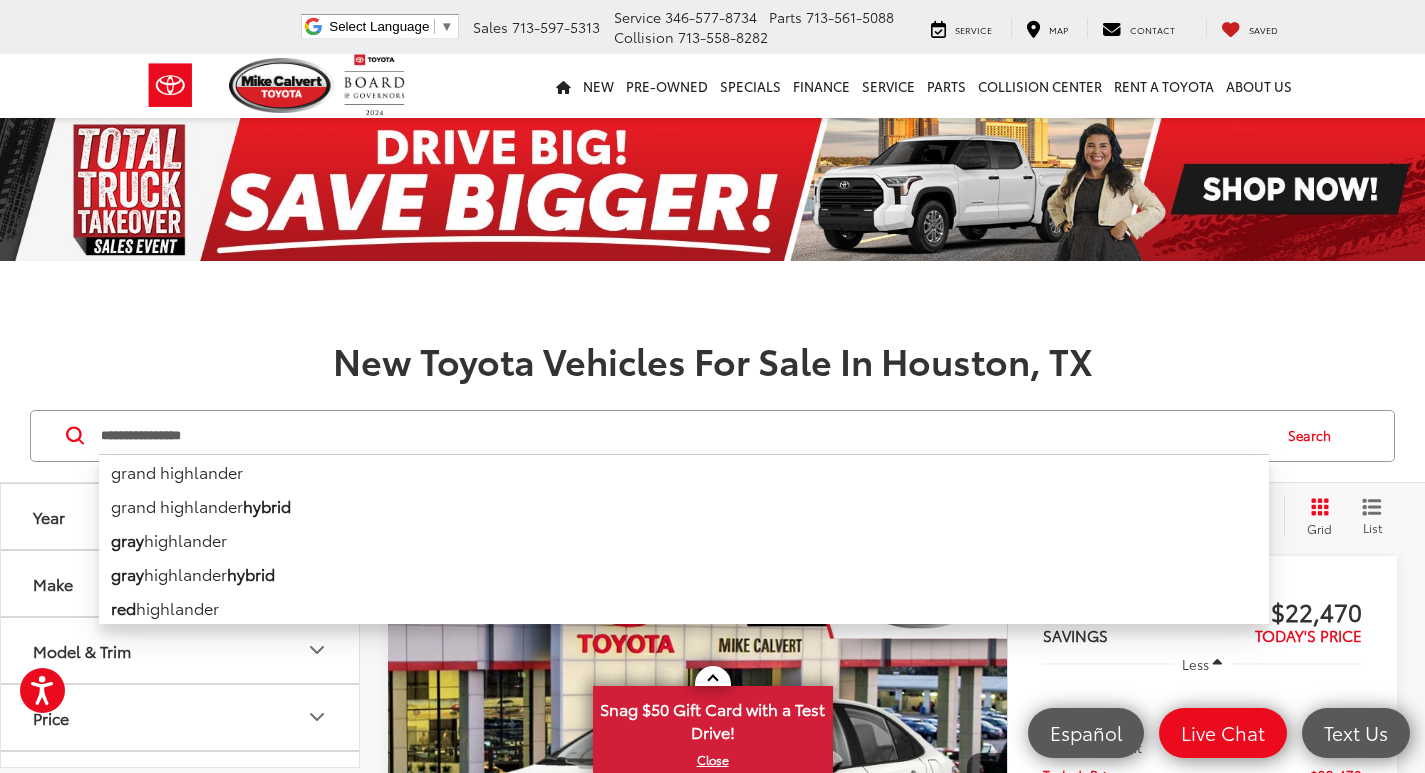 type on "**********" 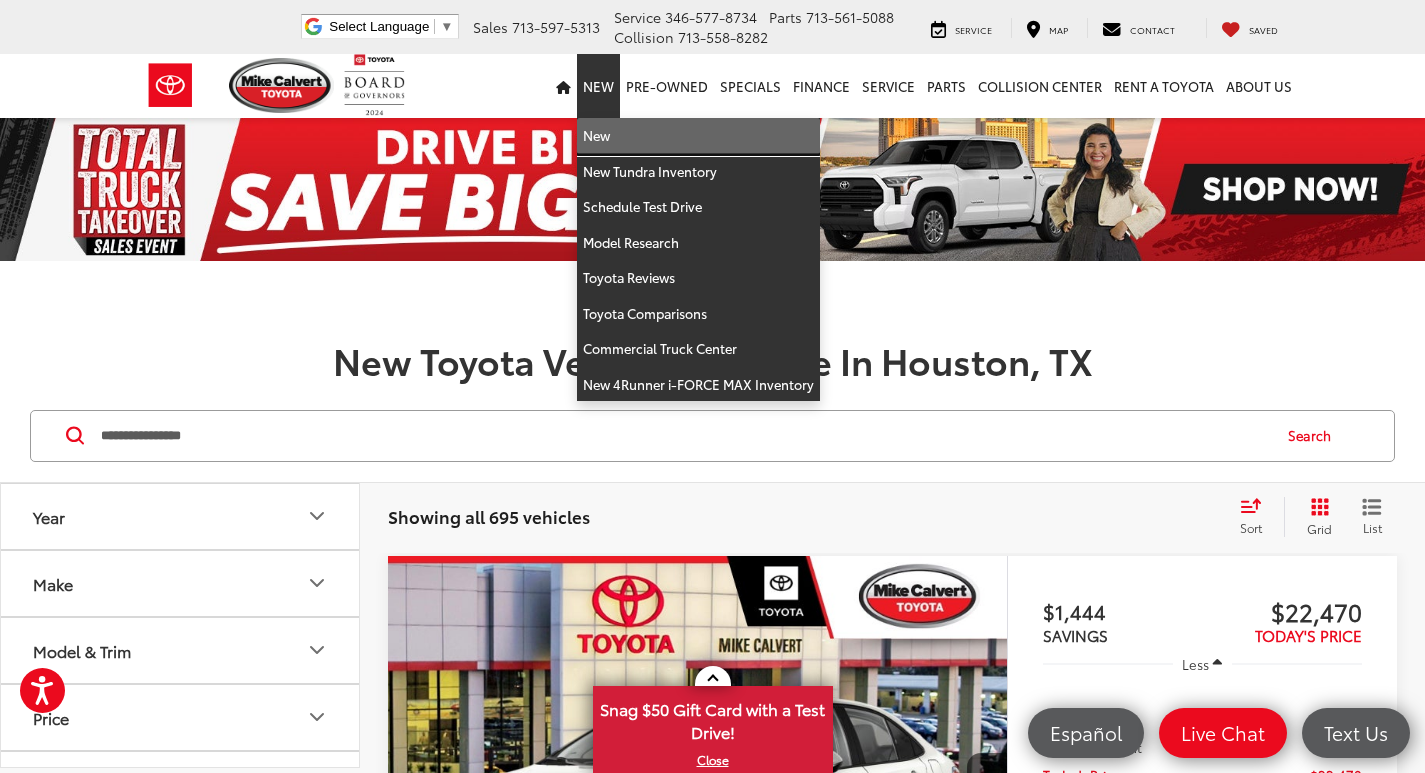 click on "New" at bounding box center [698, 136] 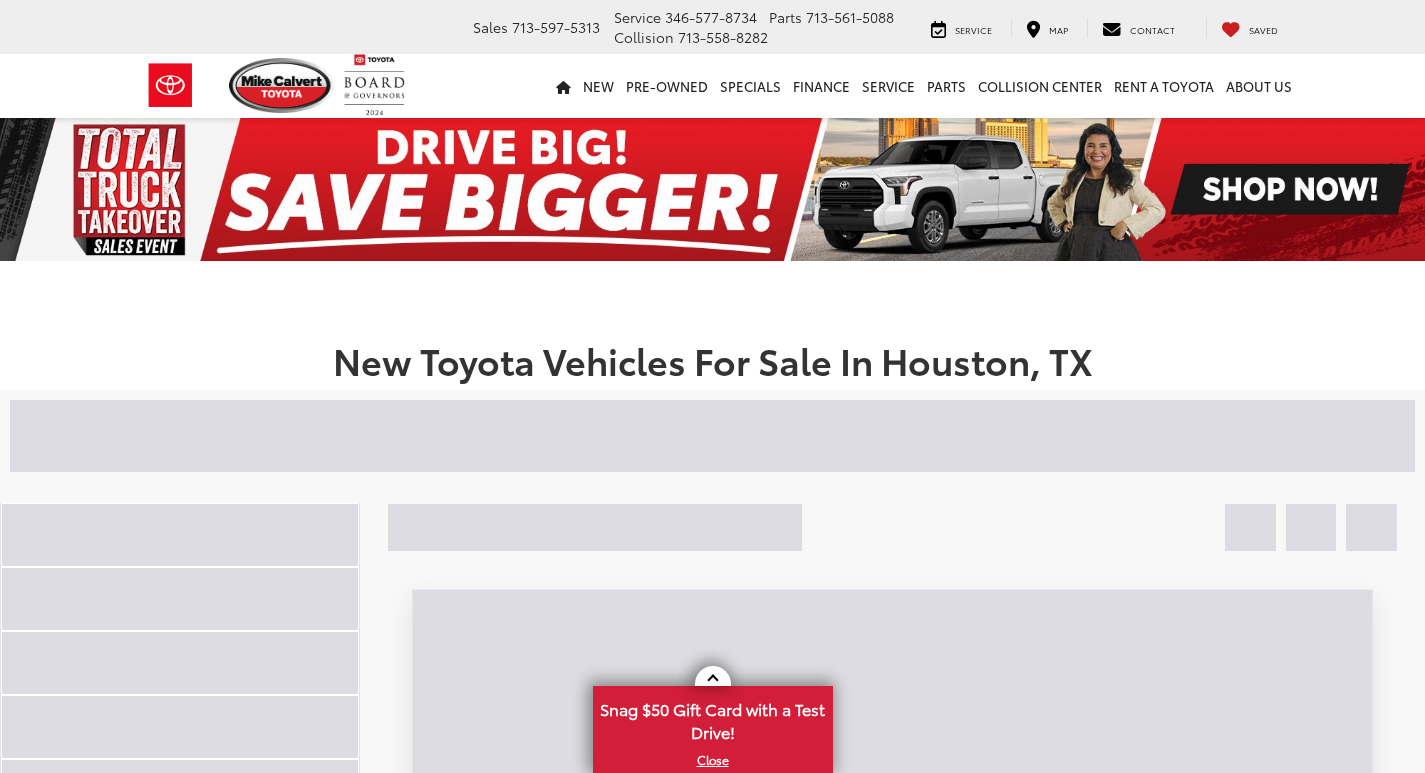 scroll, scrollTop: 0, scrollLeft: 0, axis: both 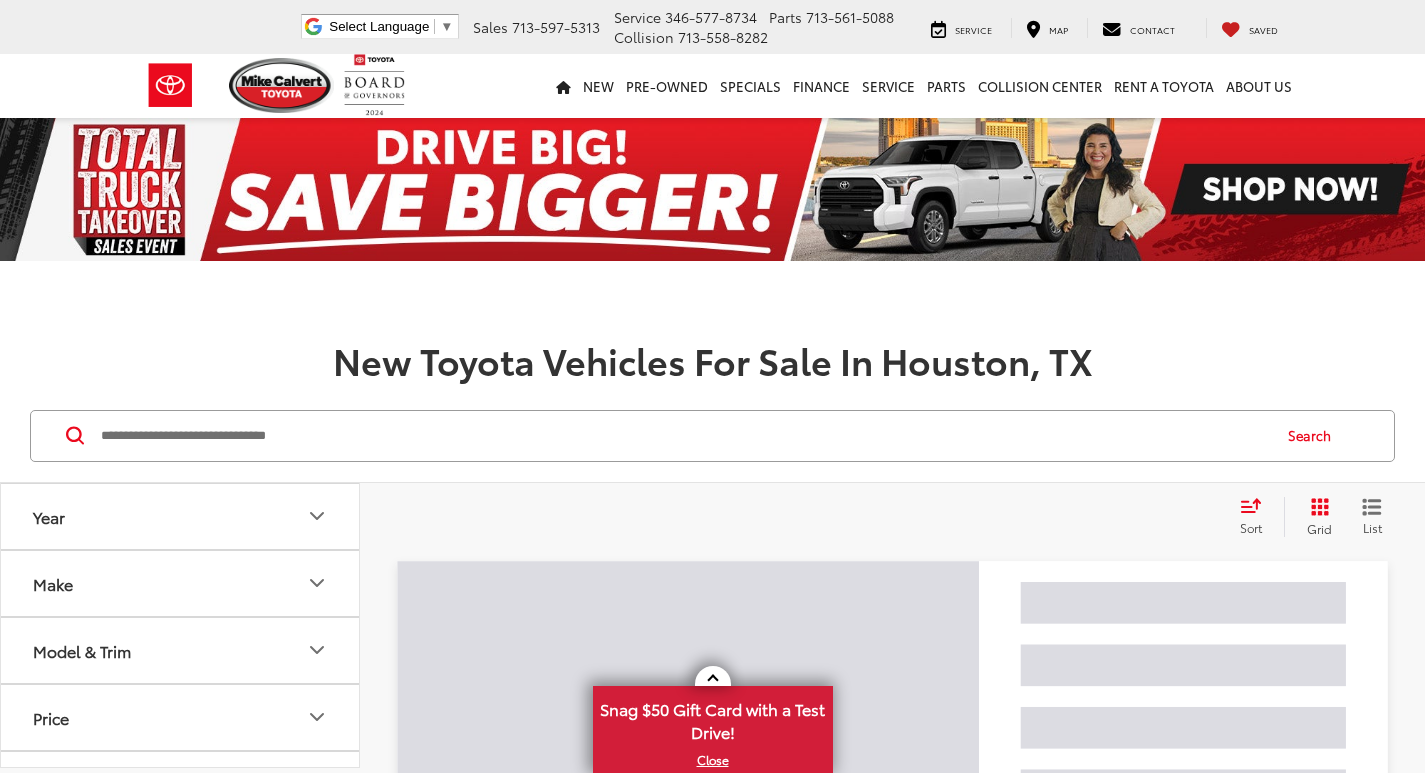 click at bounding box center [684, 436] 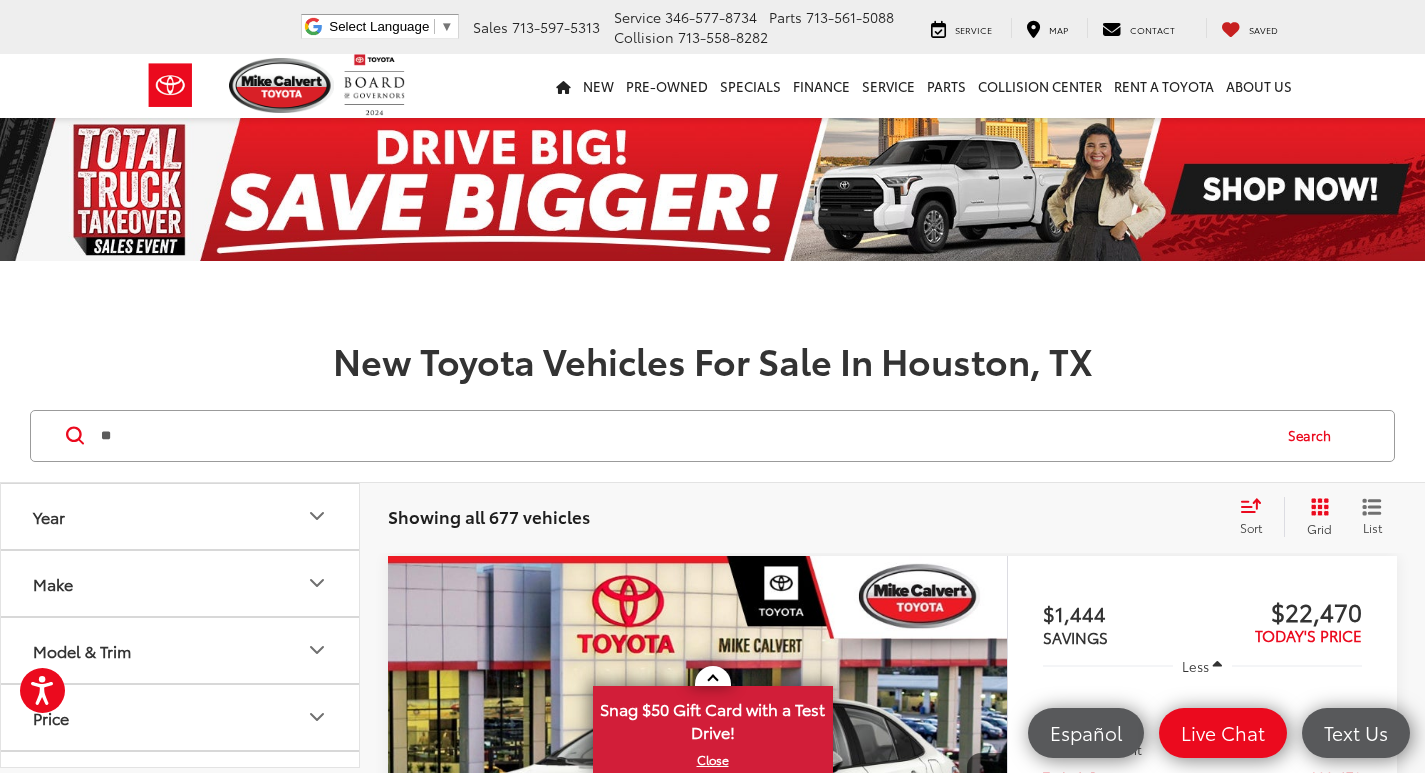 type on "*" 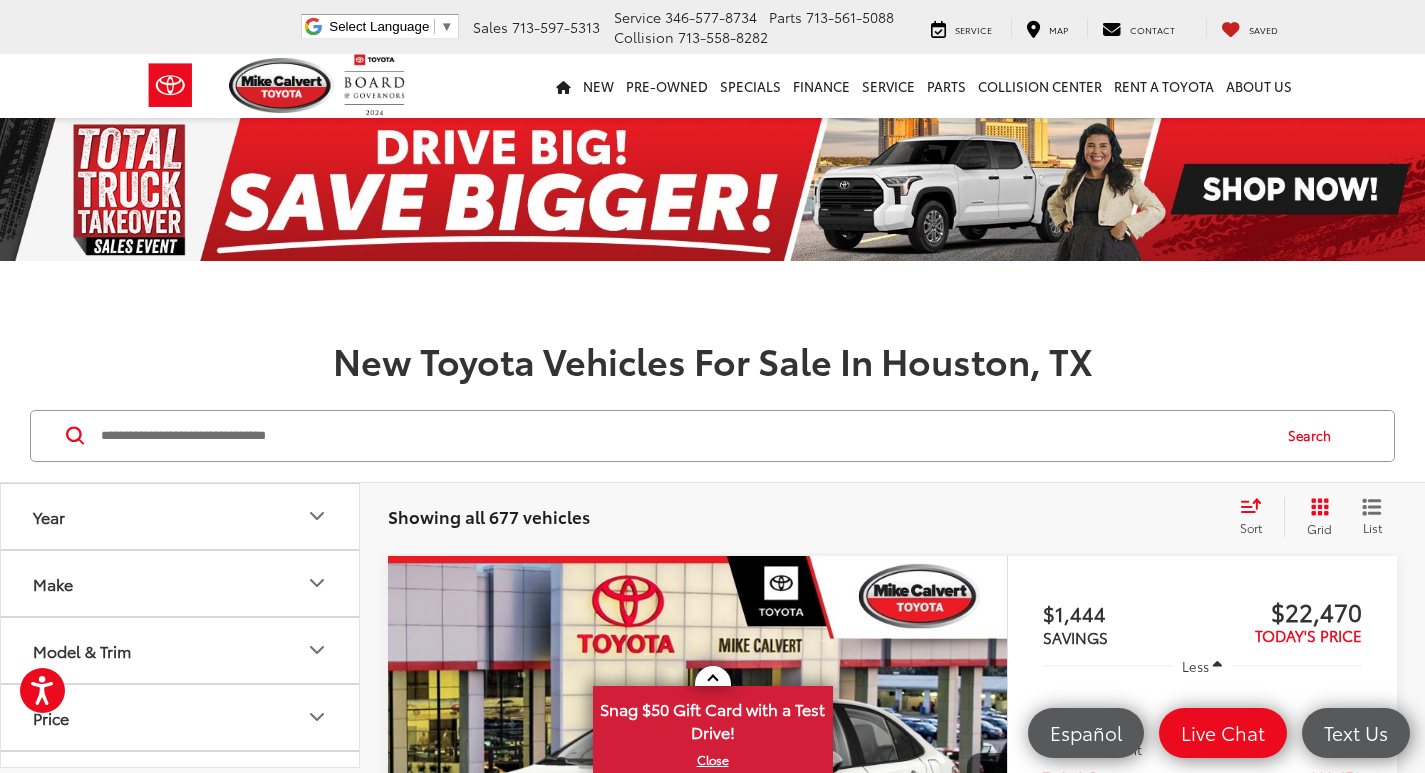 scroll, scrollTop: 0, scrollLeft: 0, axis: both 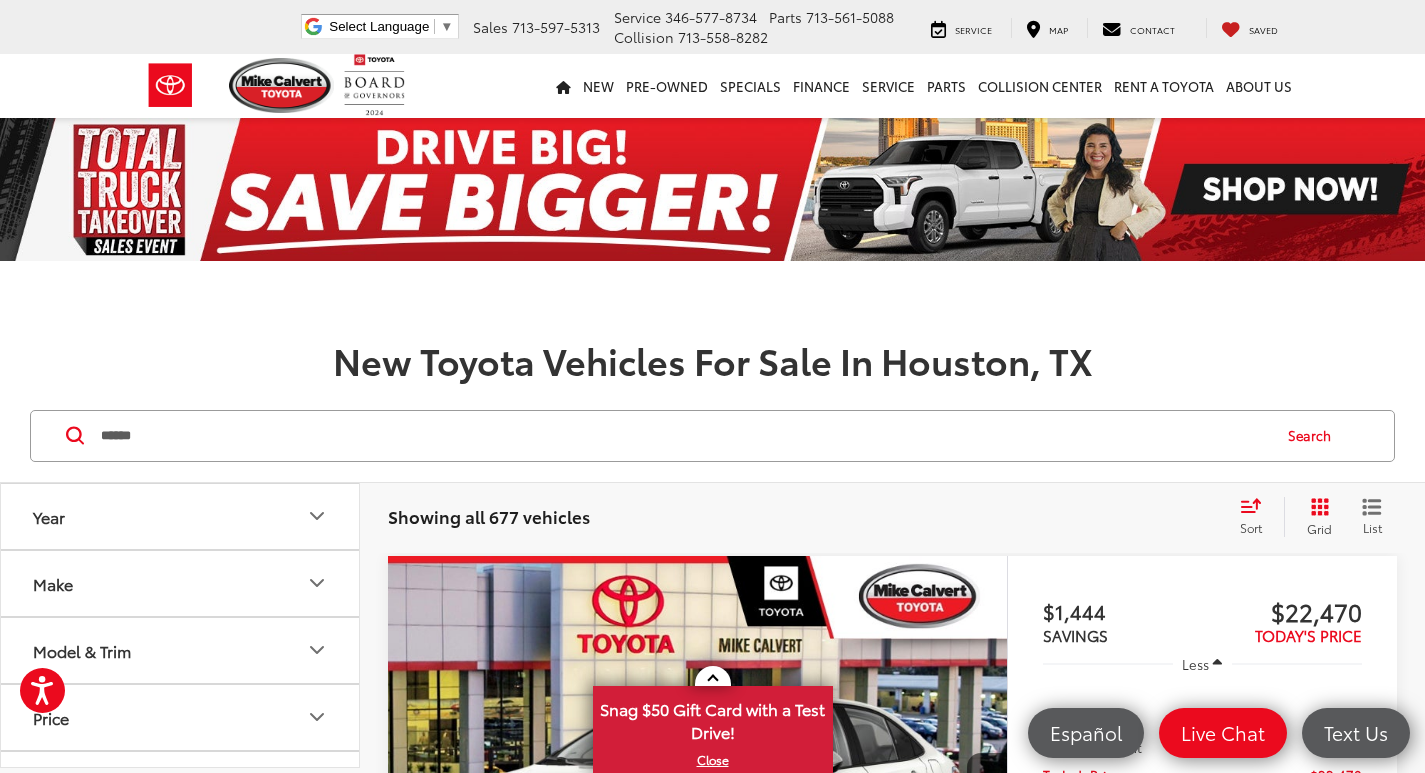 click on "Search" at bounding box center (1314, 436) 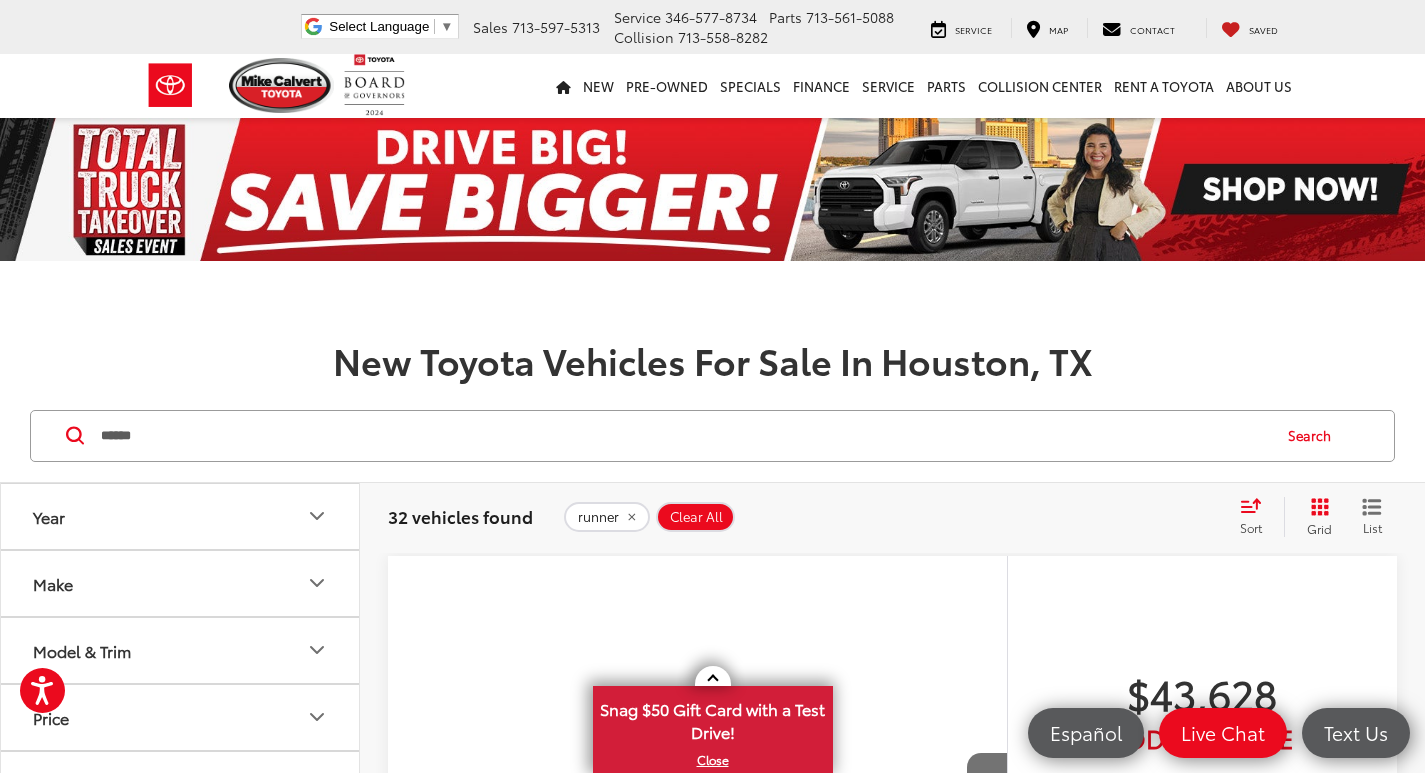 scroll, scrollTop: 400, scrollLeft: 0, axis: vertical 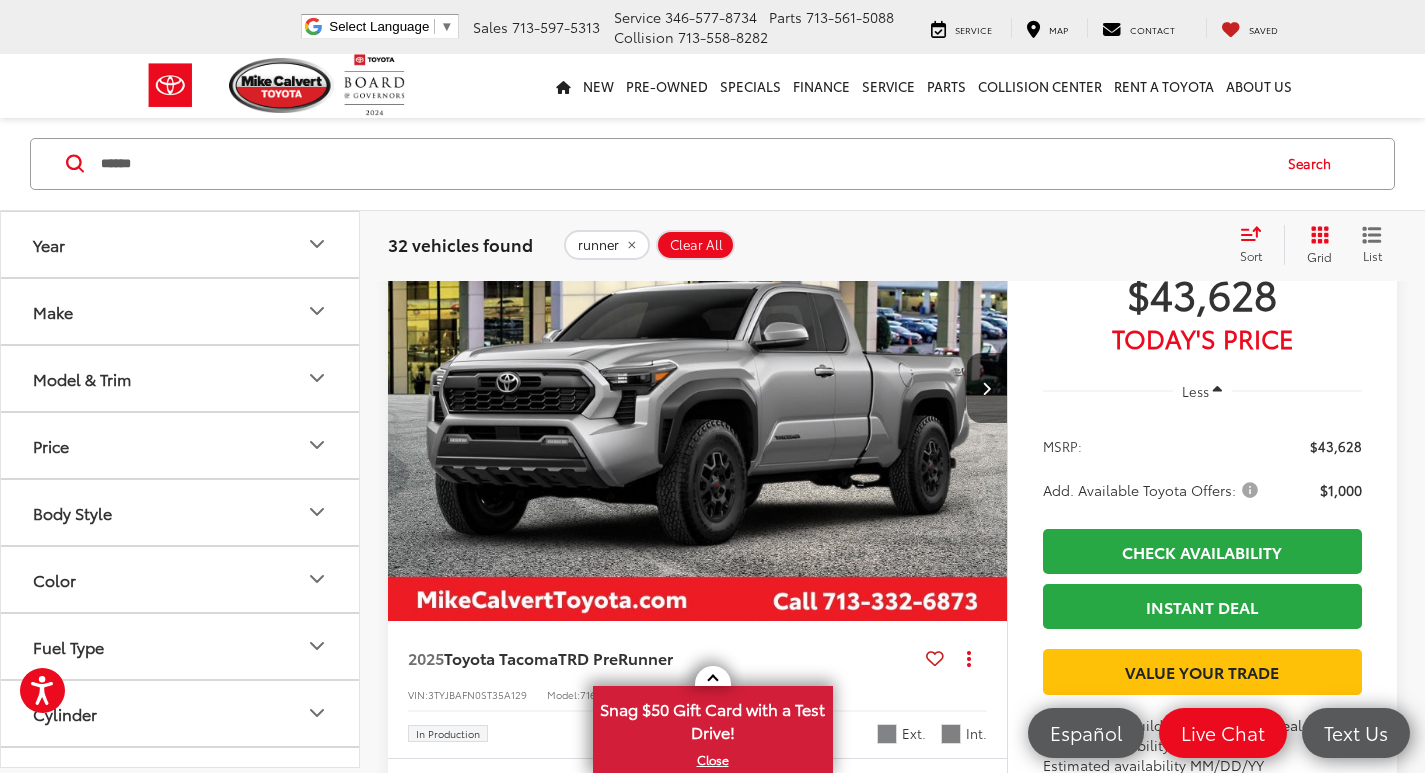 click on "******" at bounding box center (684, 164) 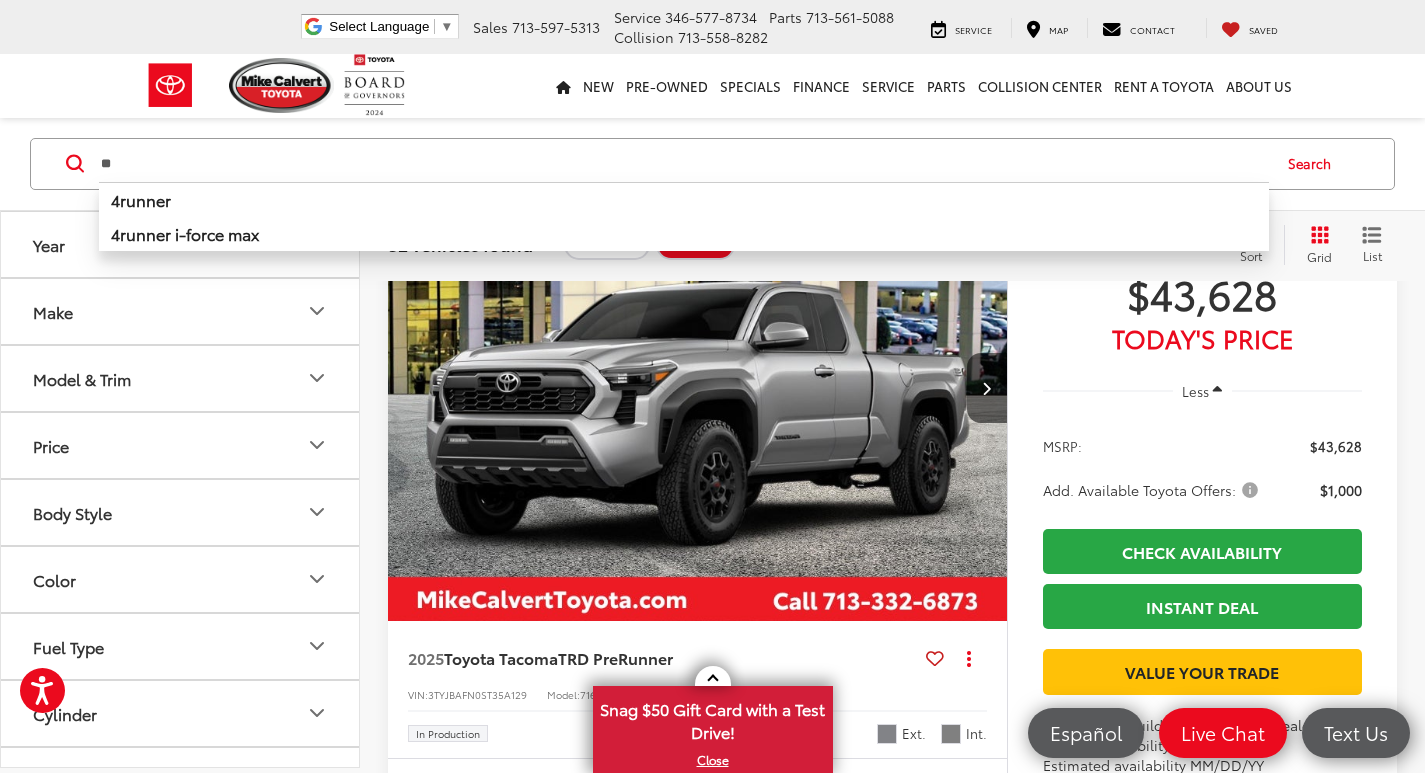type on "*" 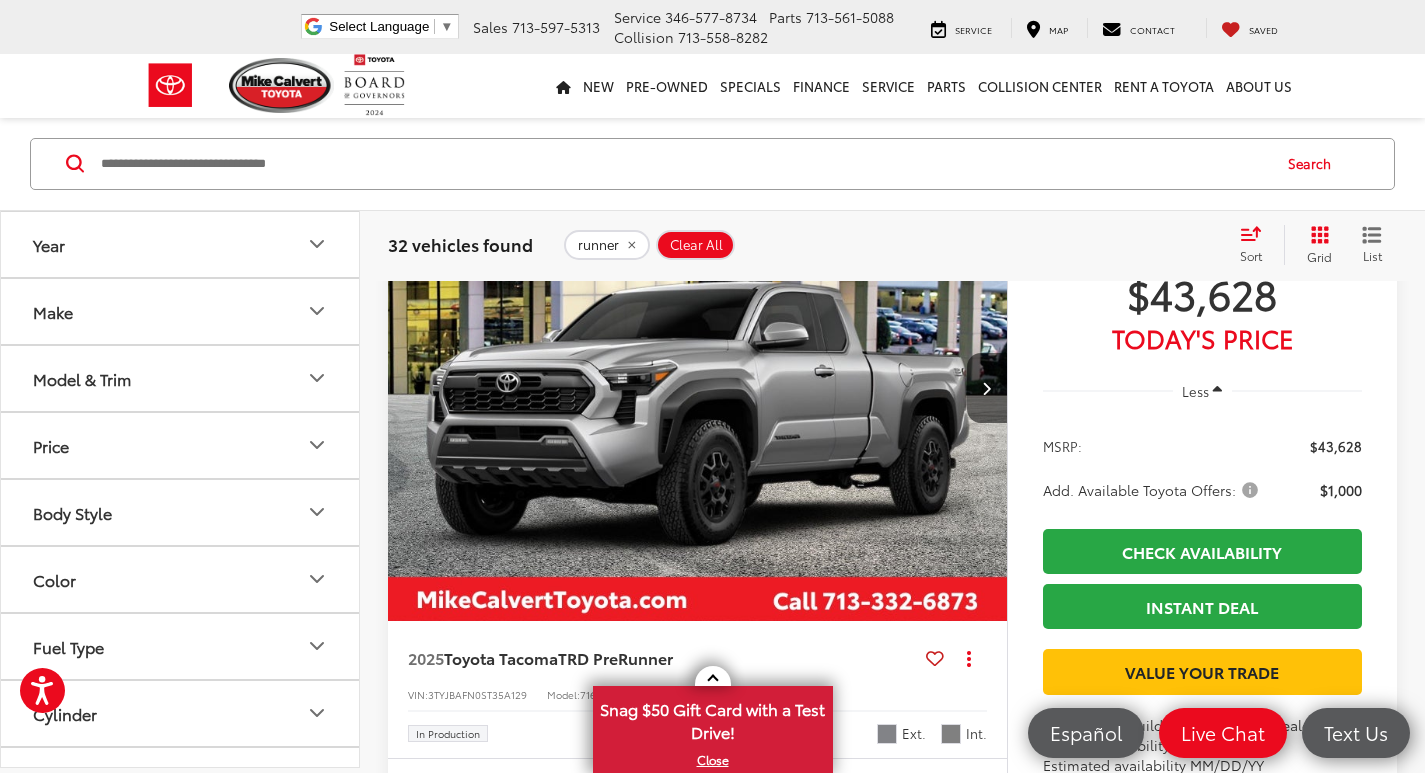 type on "*" 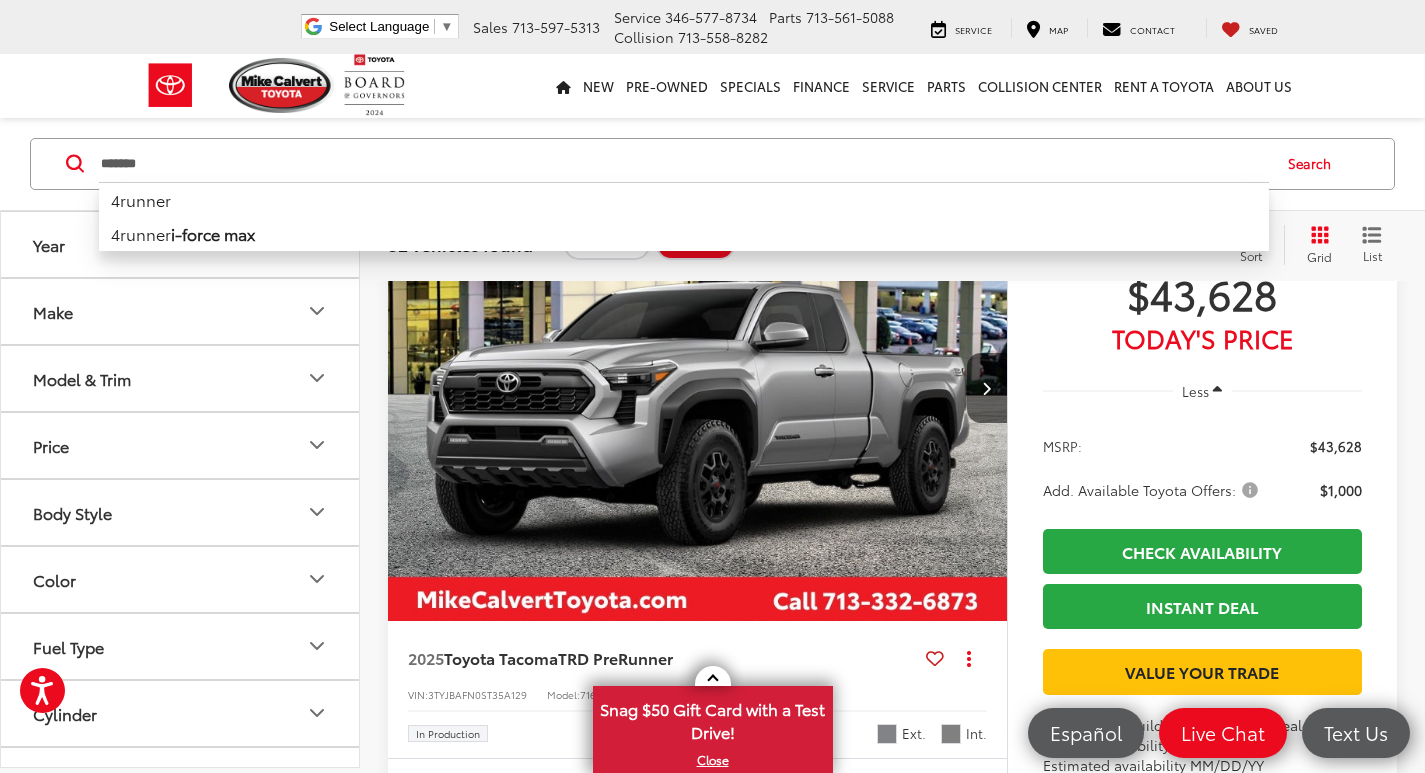type on "*******" 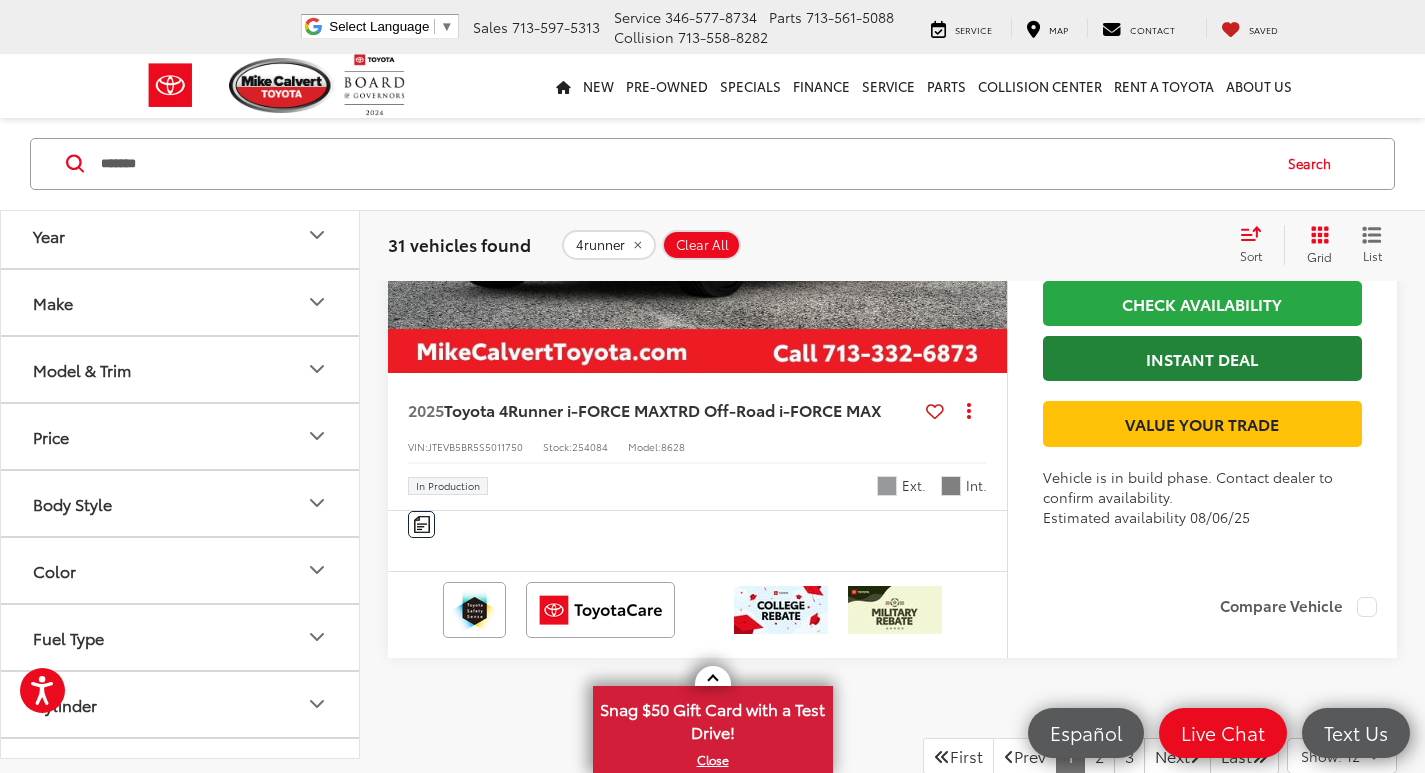 scroll, scrollTop: 9572, scrollLeft: 0, axis: vertical 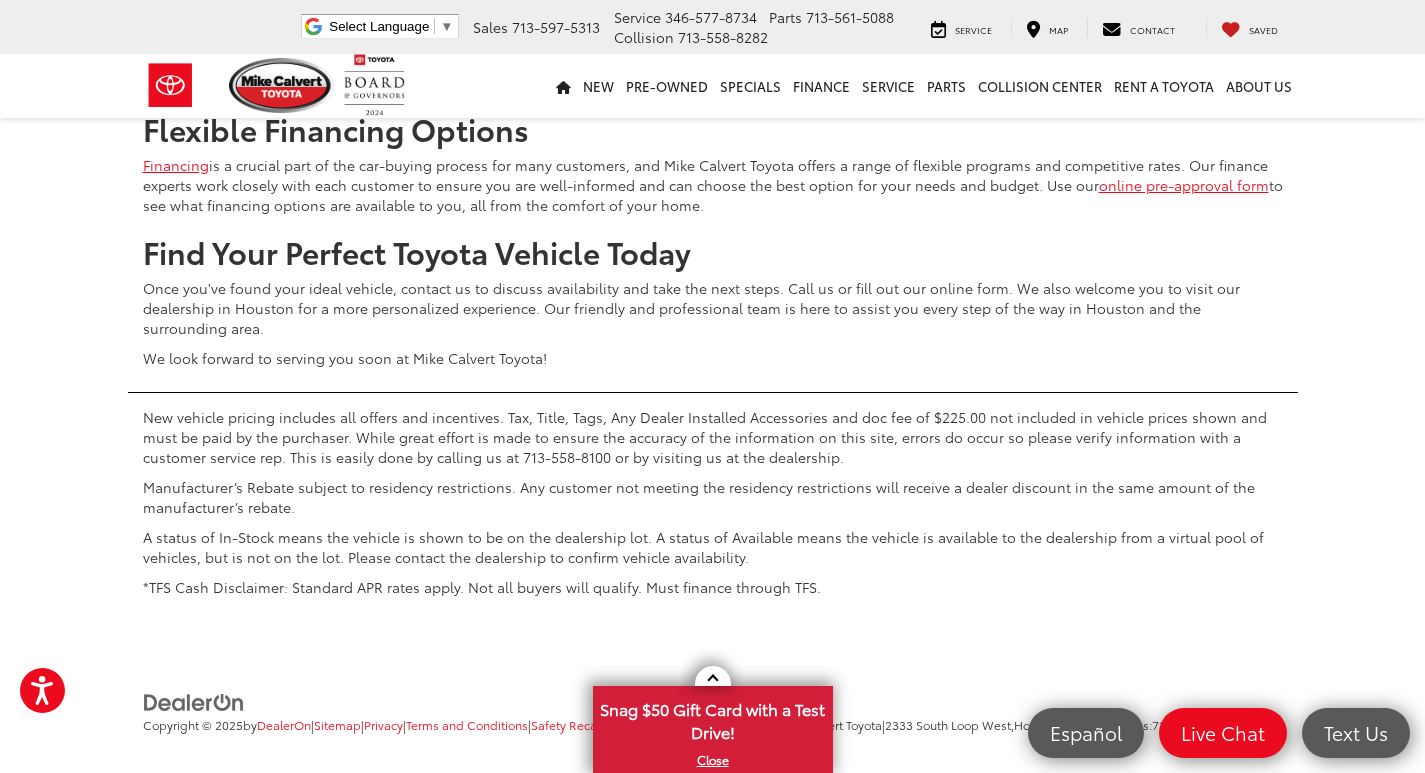 click on "2" at bounding box center [1099, -140] 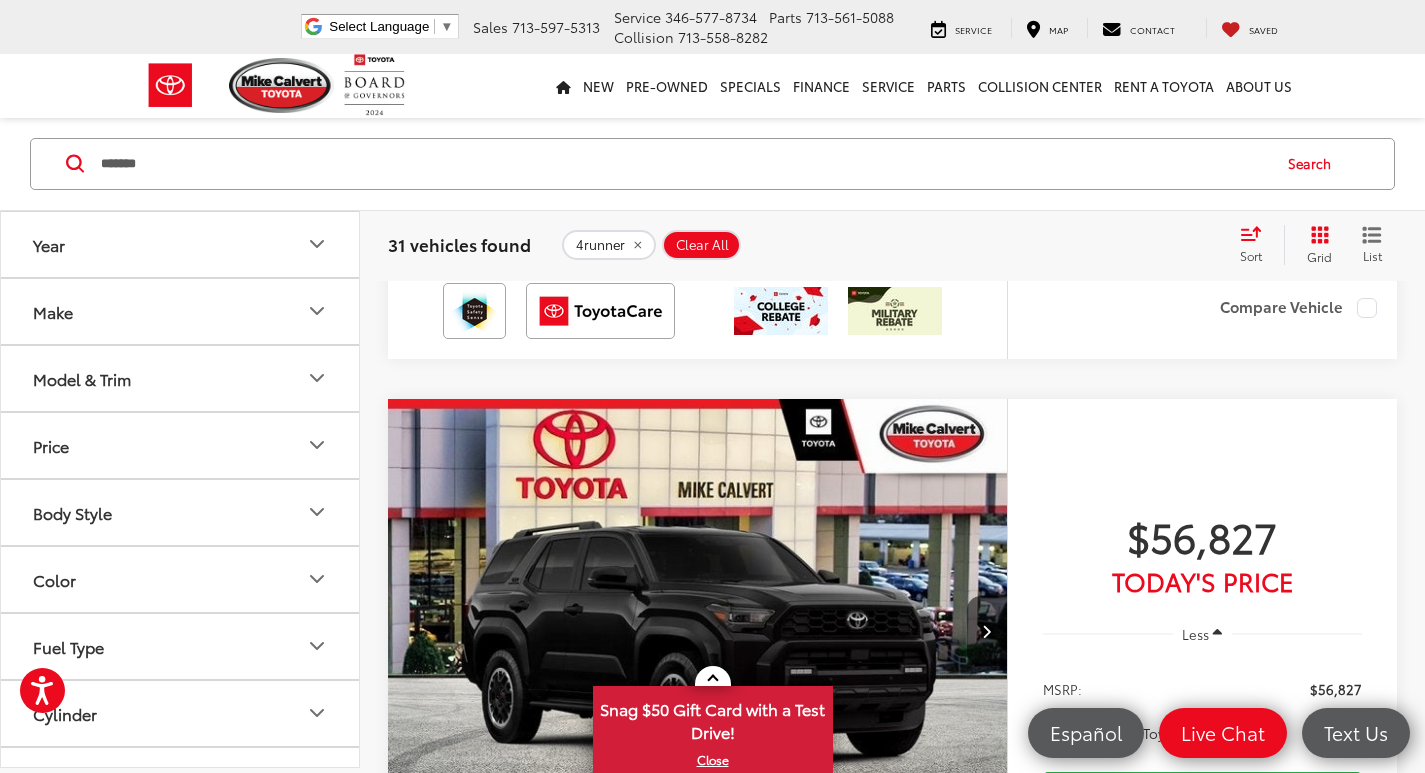 scroll, scrollTop: 1772, scrollLeft: 0, axis: vertical 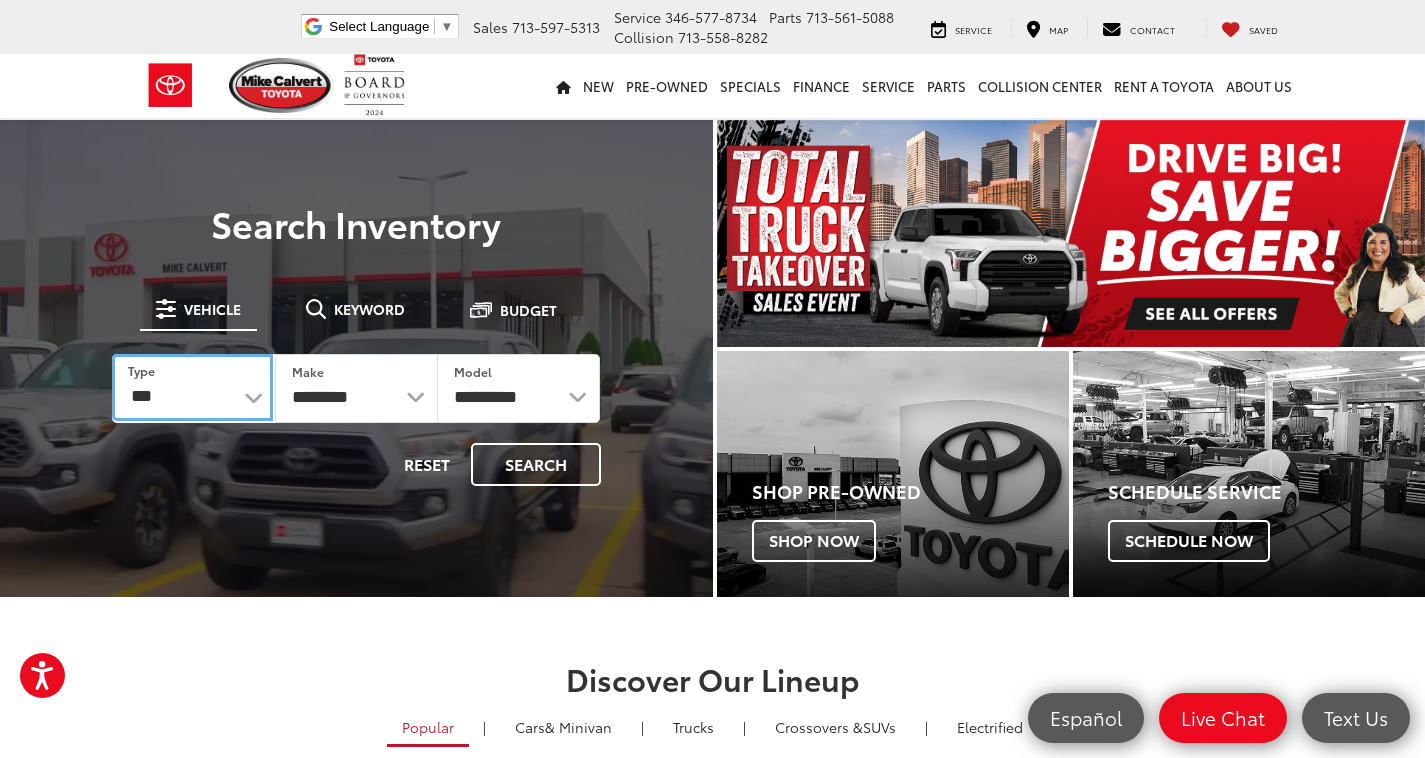 click on "***
***
****
*********" at bounding box center (192, 387) 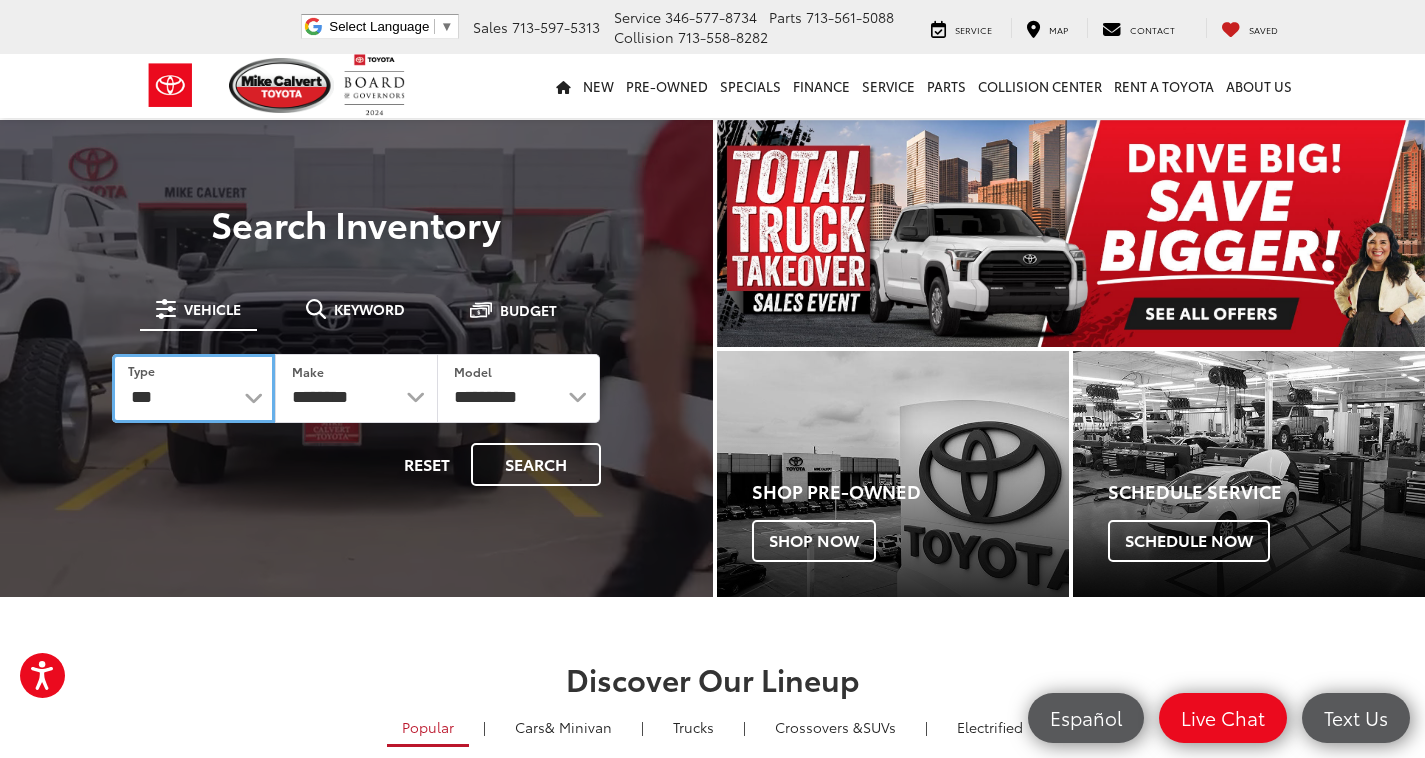select on "******" 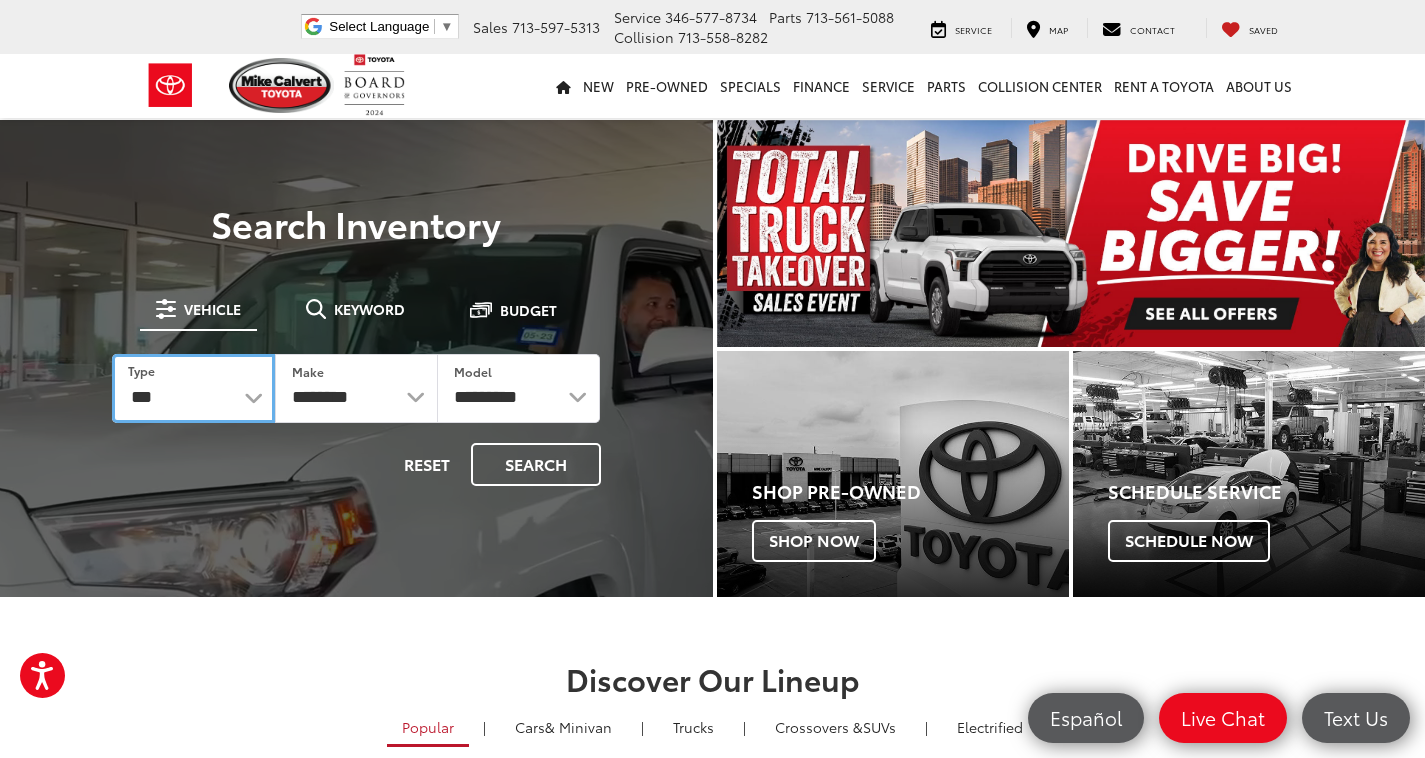 click on "***
***
****
*********" at bounding box center (193, 388) 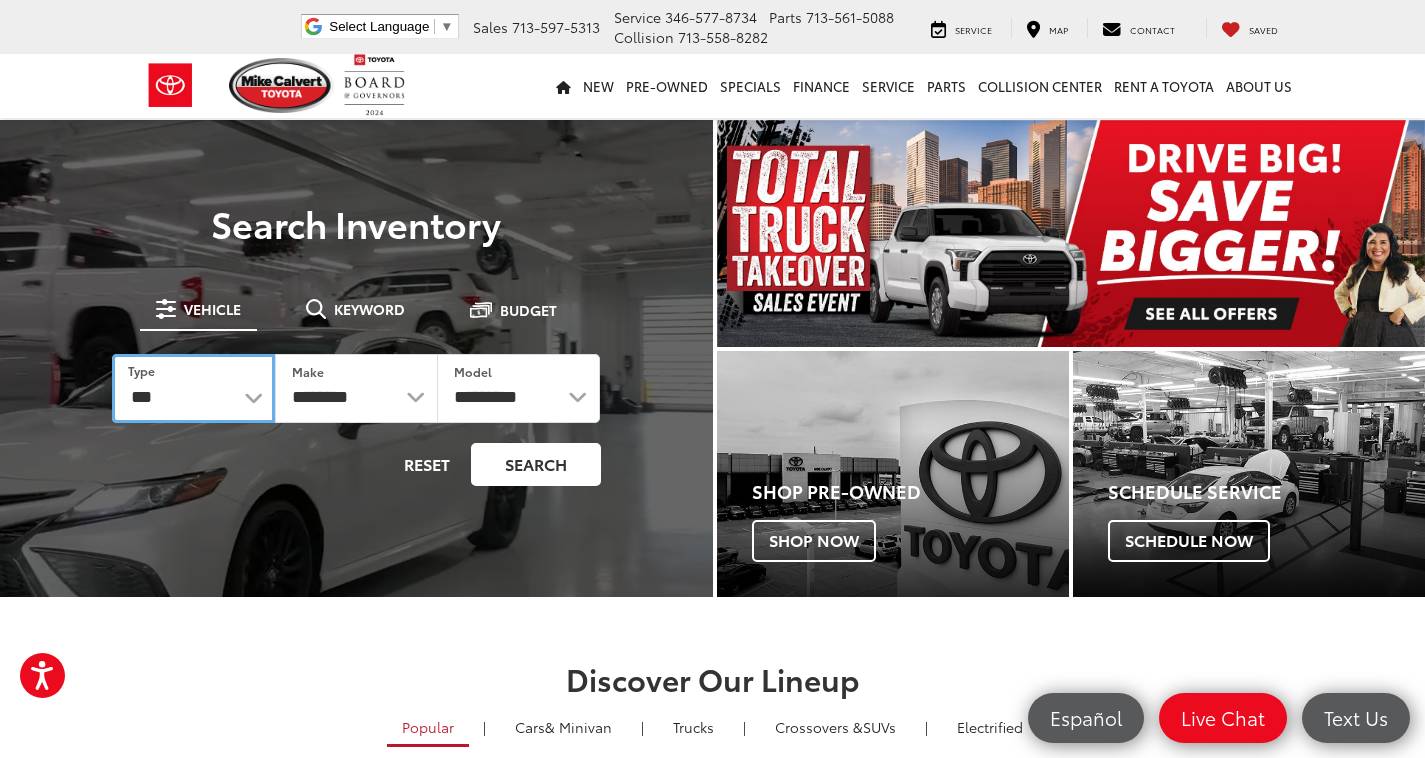 select on "******" 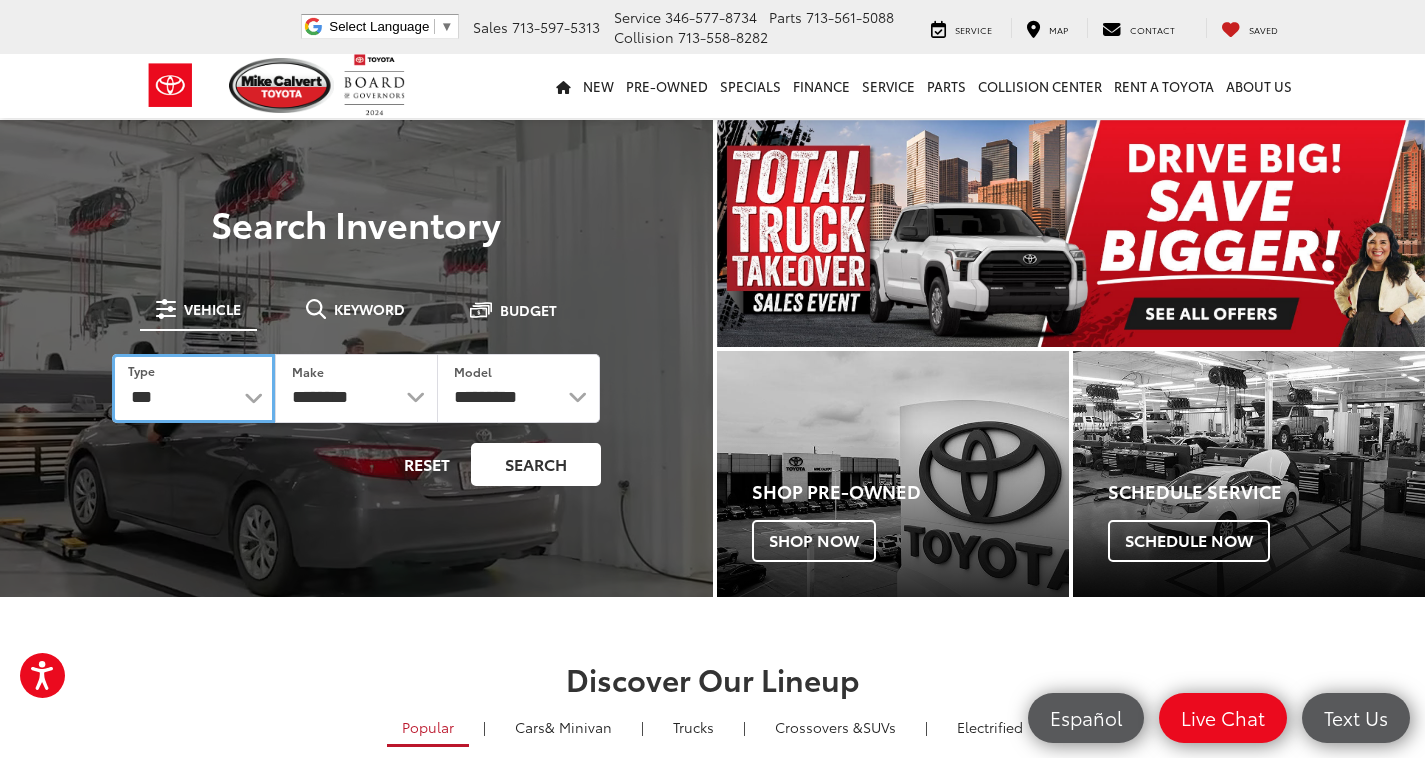 select 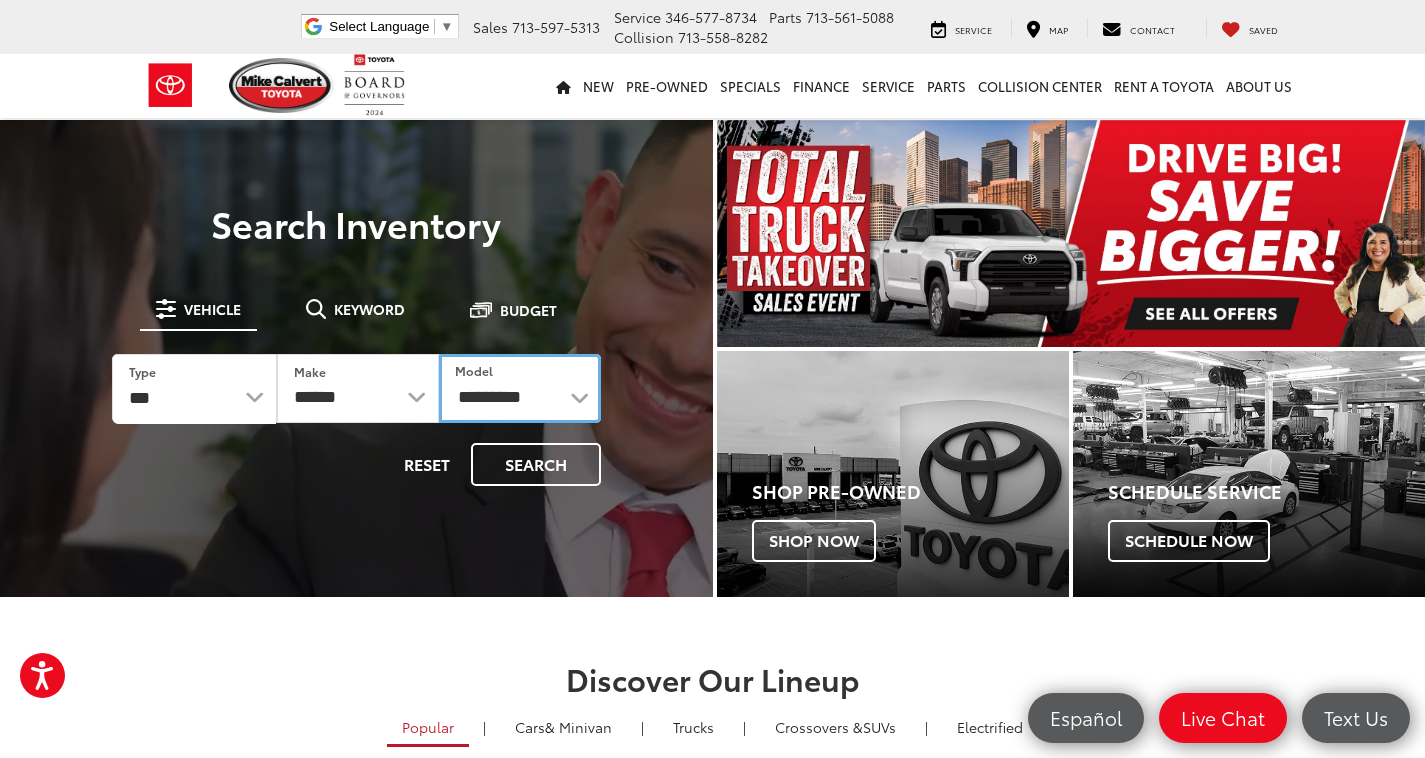 click on "**********" at bounding box center (520, 388) 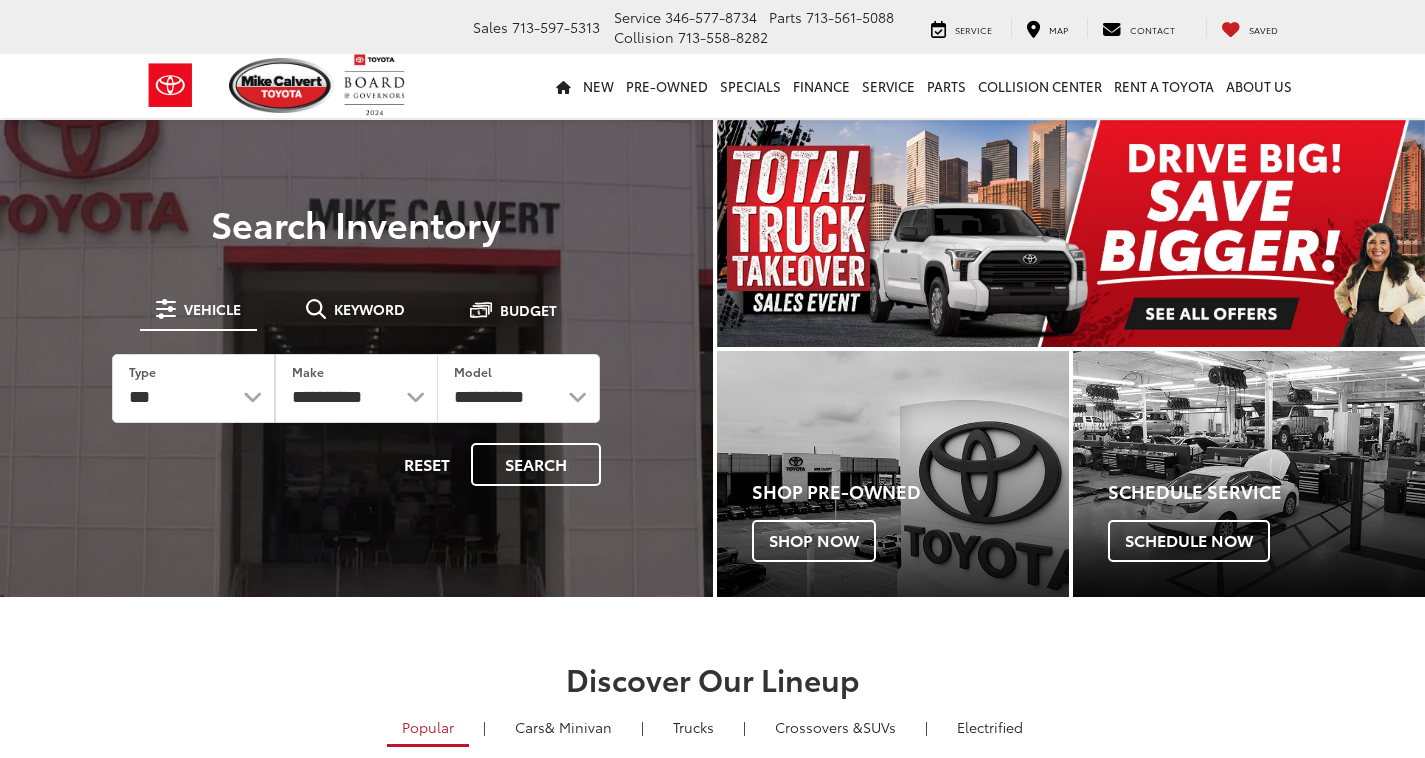 click on "Search Inventory" at bounding box center (356, 223) 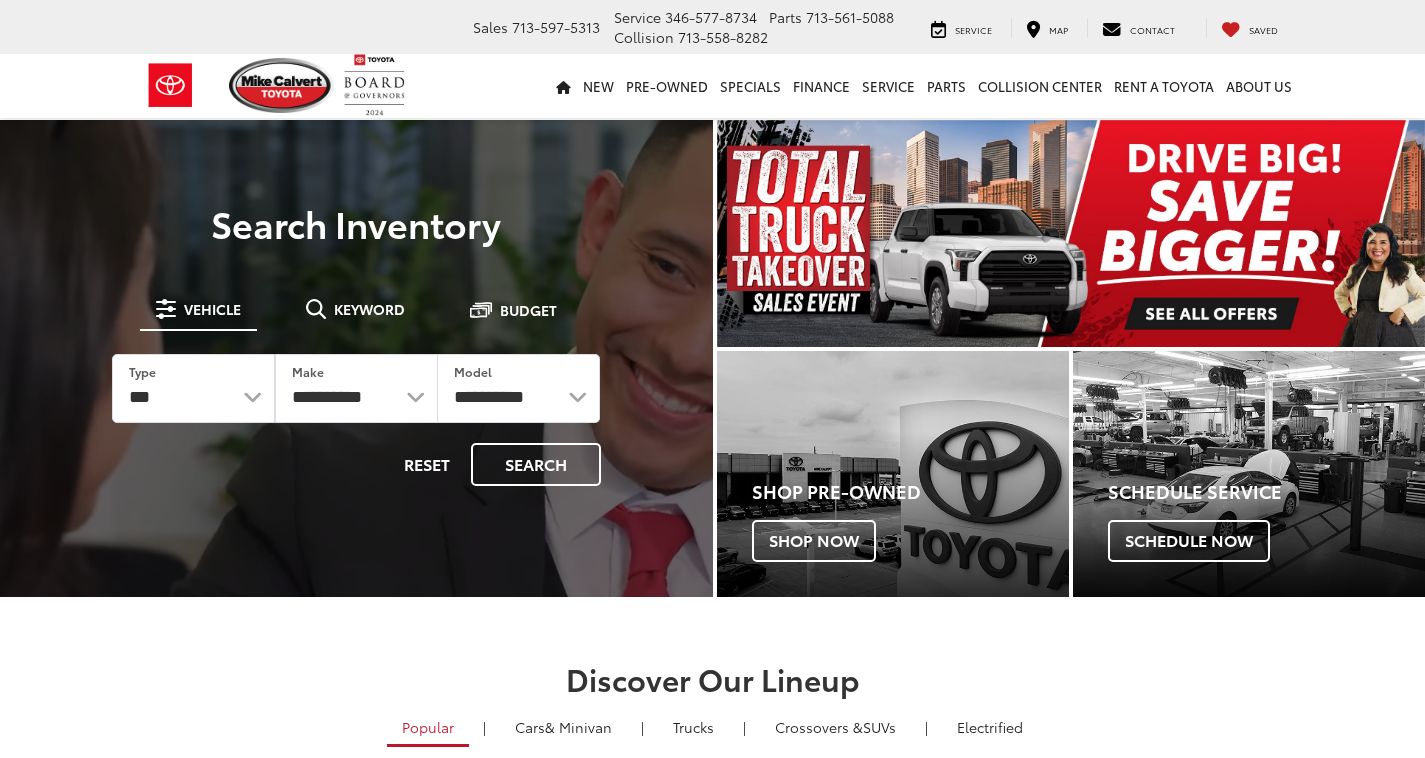 click on "Keyword" at bounding box center [355, 309] 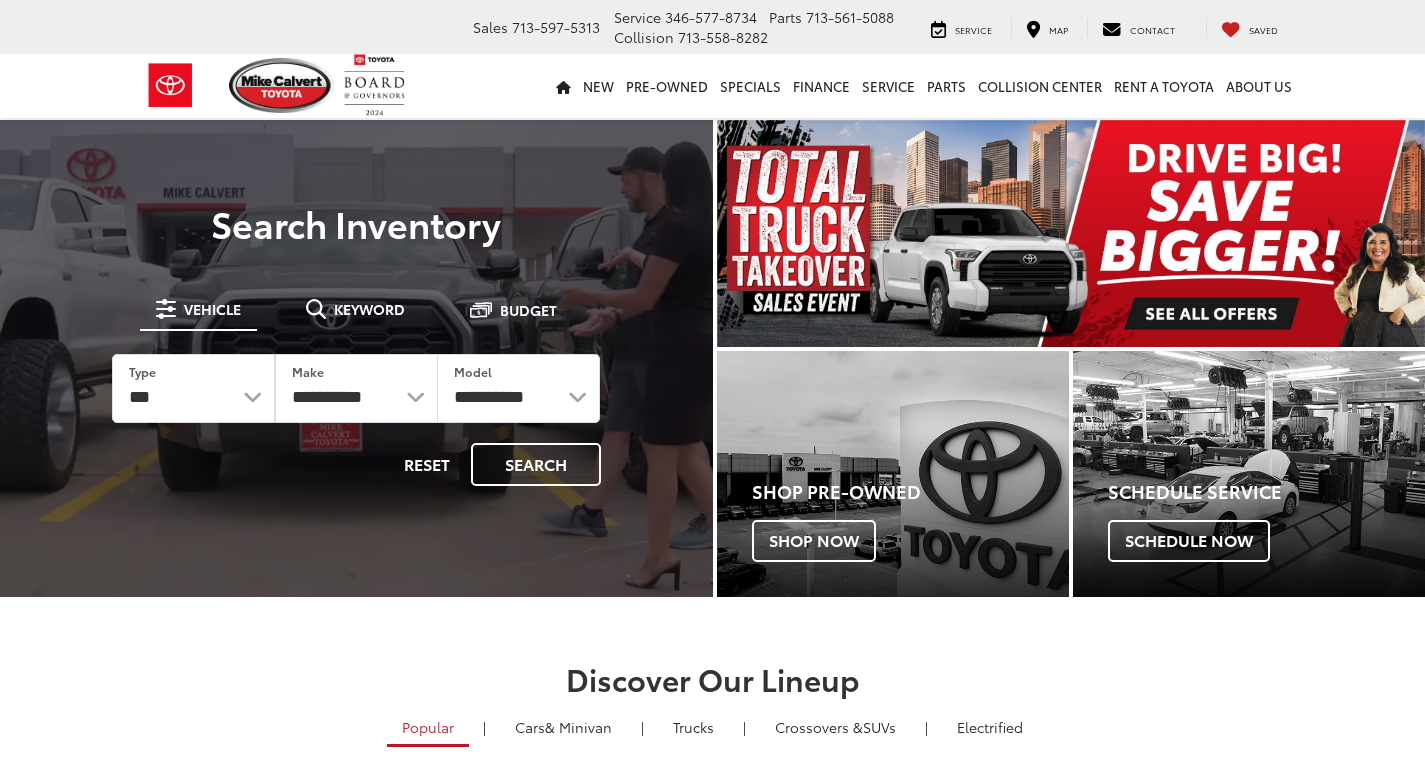 scroll, scrollTop: 0, scrollLeft: 0, axis: both 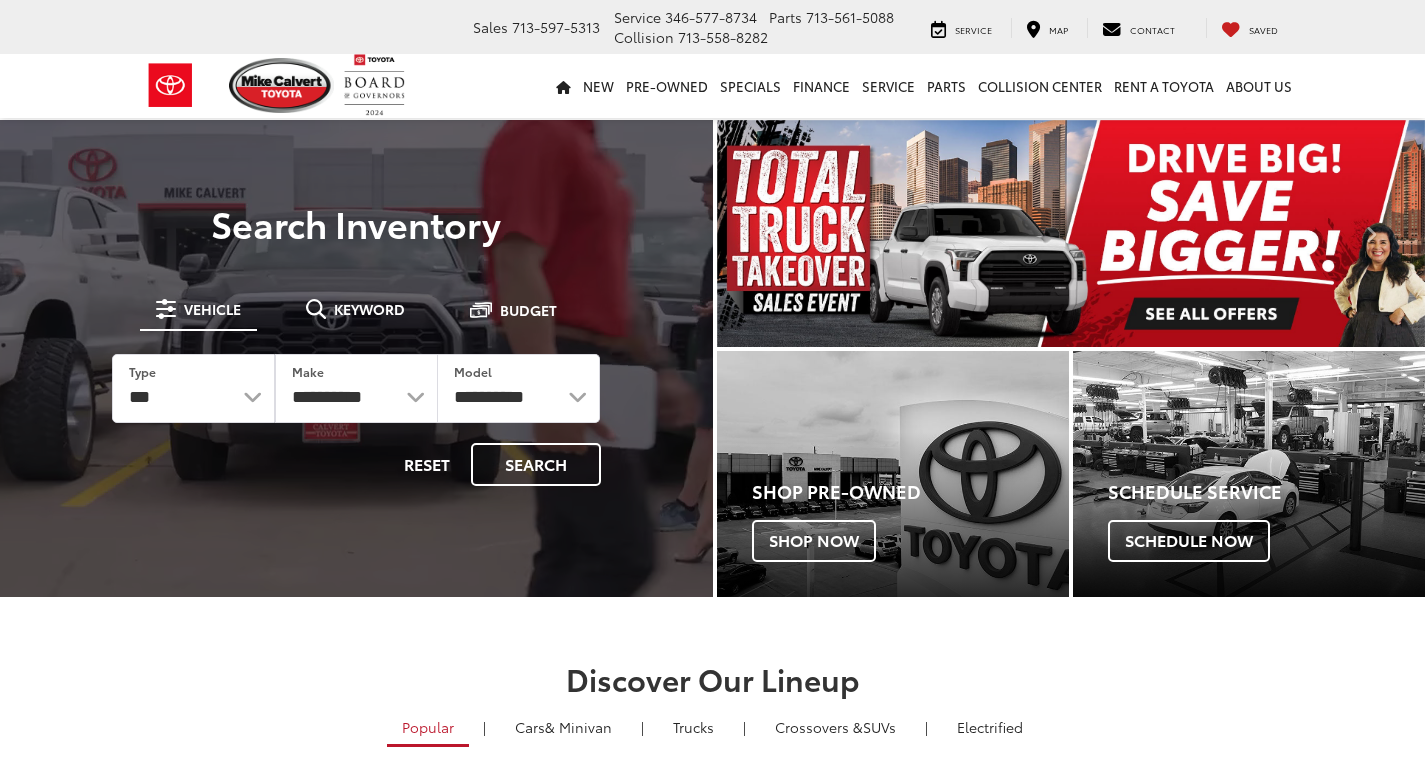click on "**********" at bounding box center (356, 358) 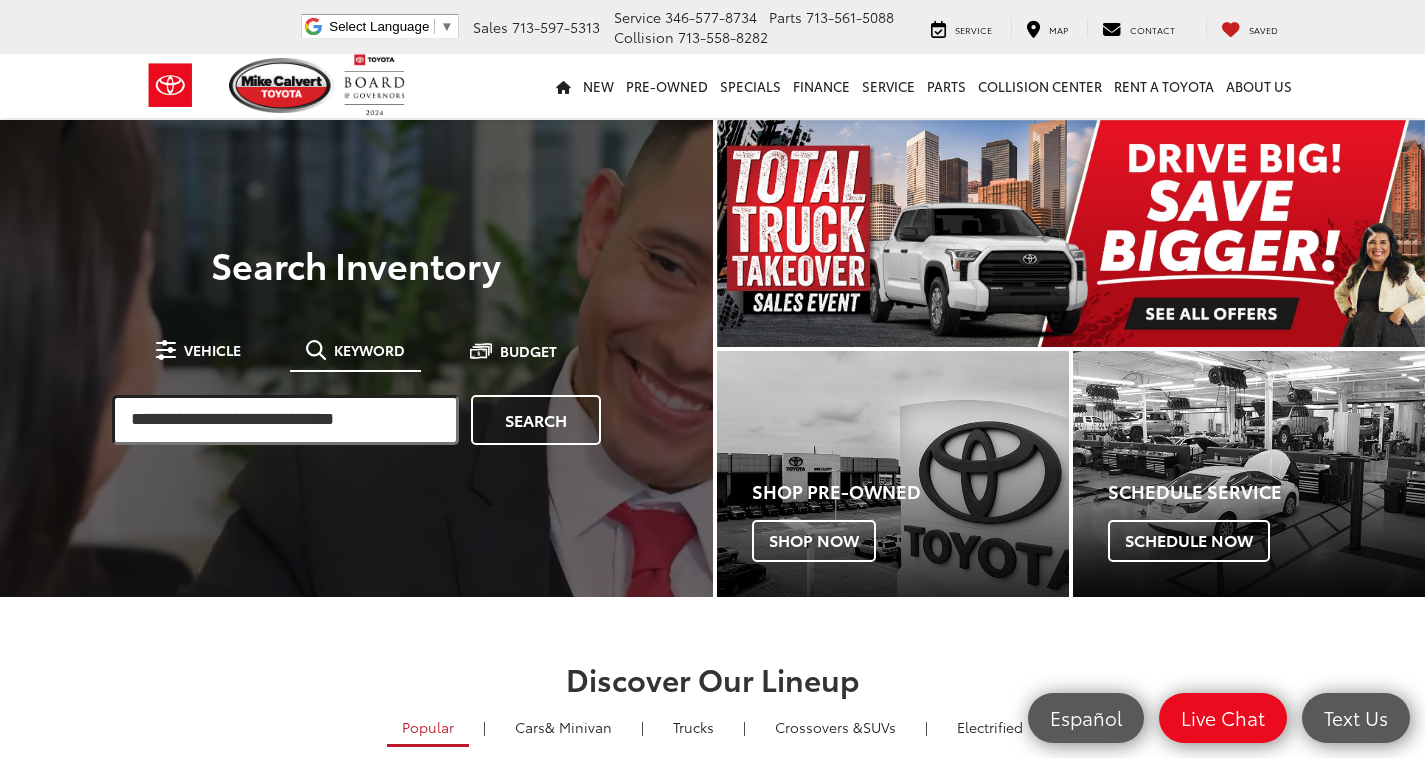 click at bounding box center [285, 420] 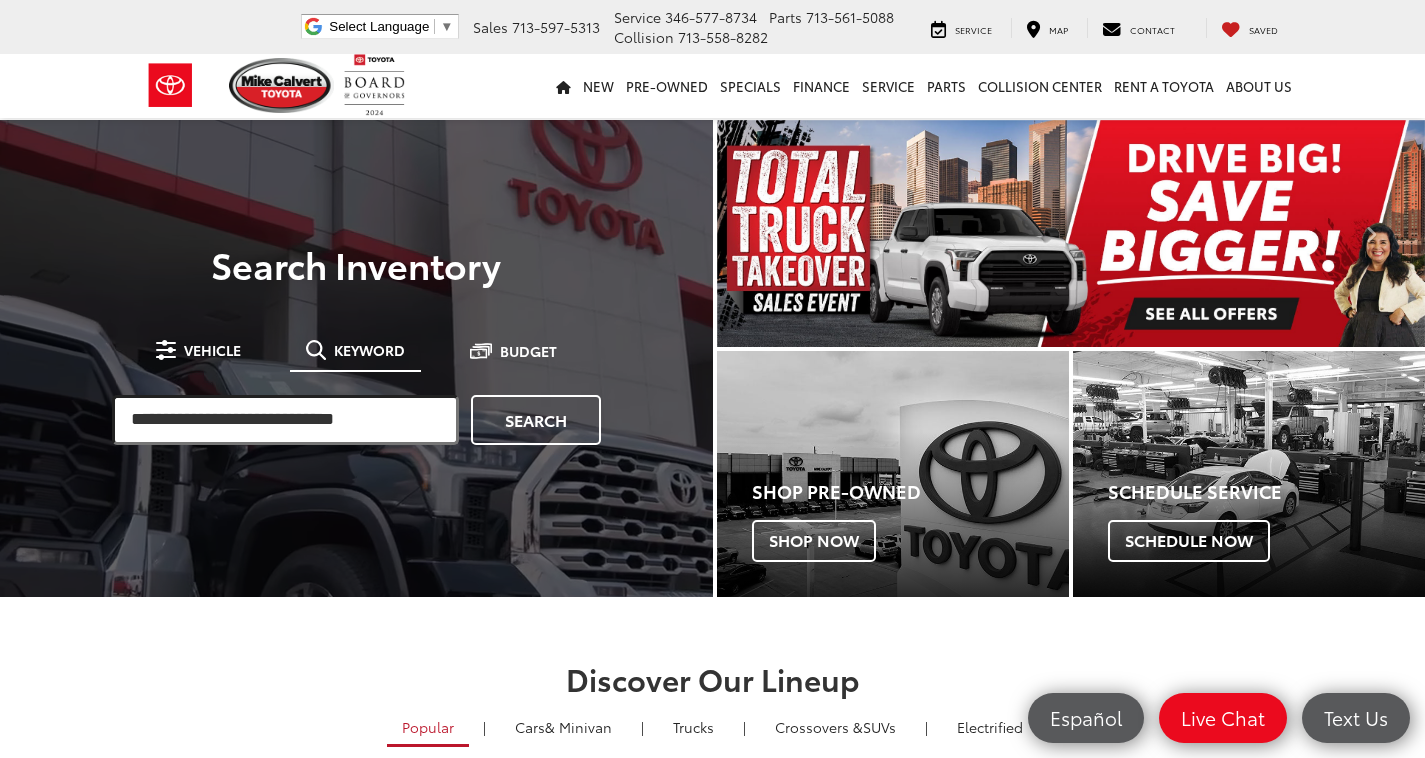 scroll, scrollTop: 0, scrollLeft: 0, axis: both 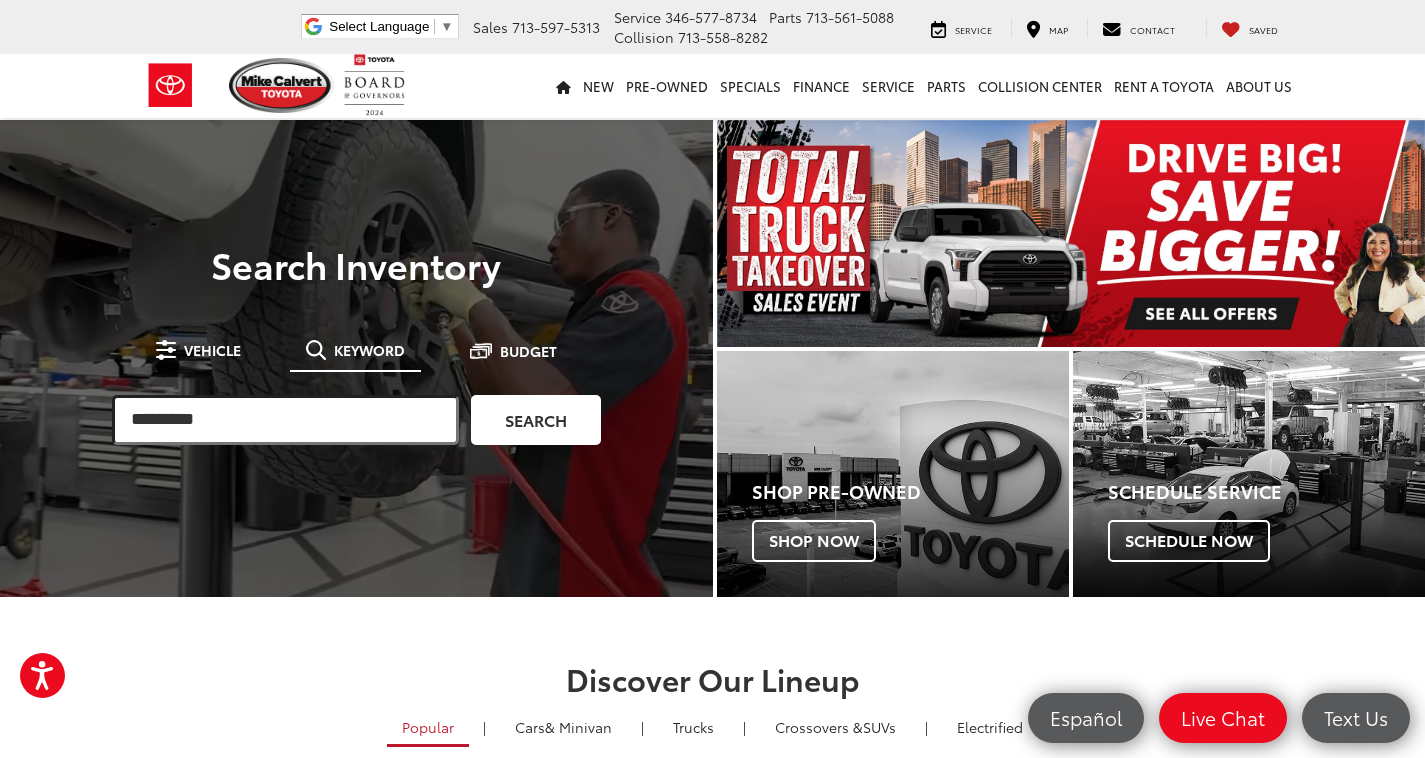type on "*********" 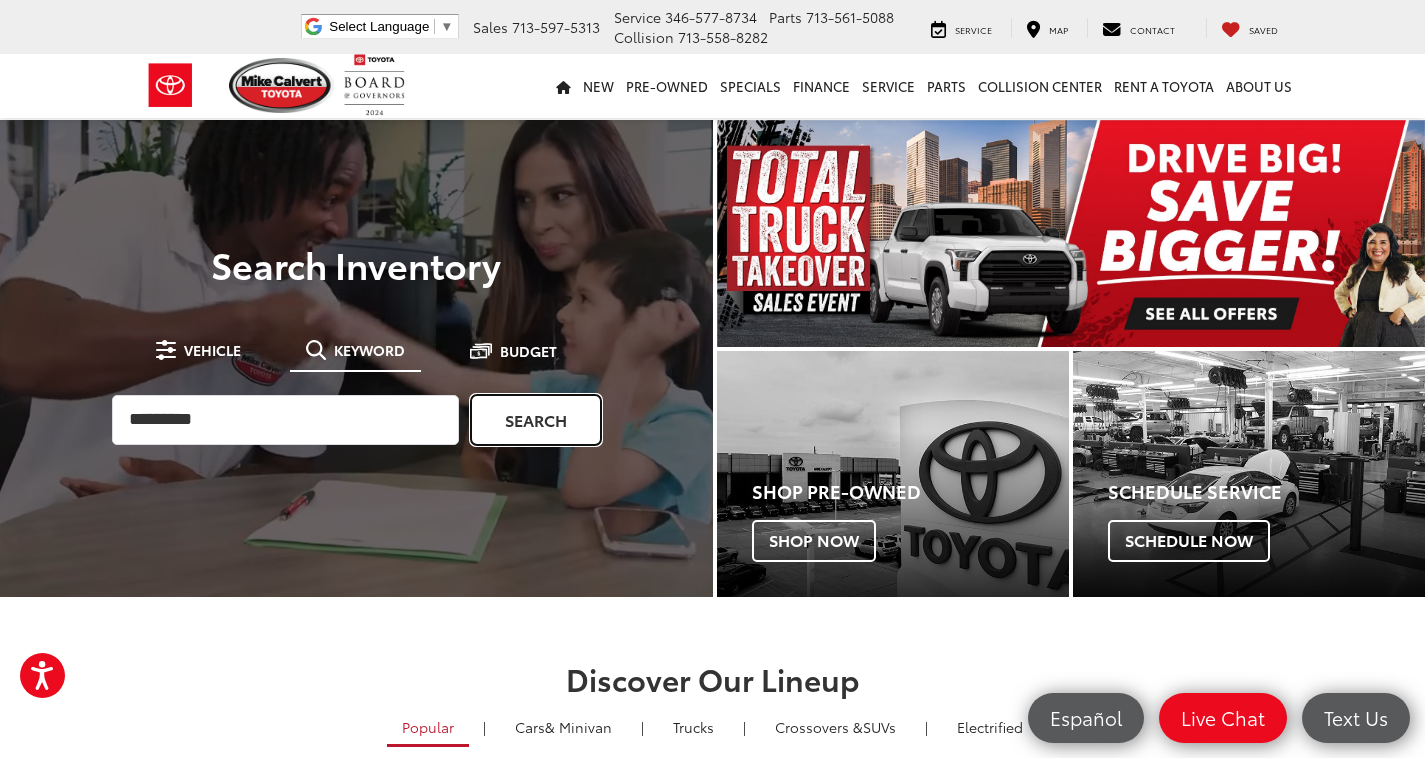 click on "Search" at bounding box center [536, 420] 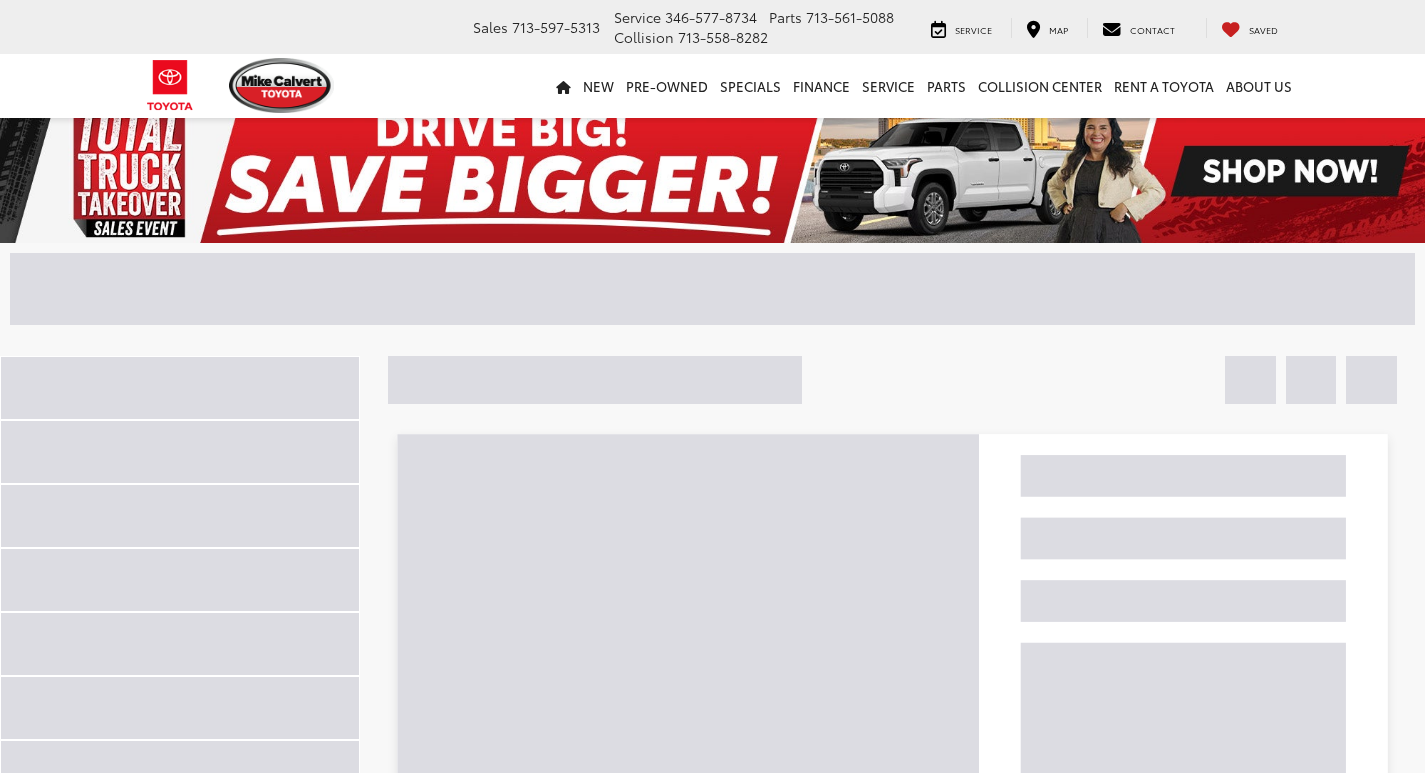 scroll, scrollTop: 0, scrollLeft: 0, axis: both 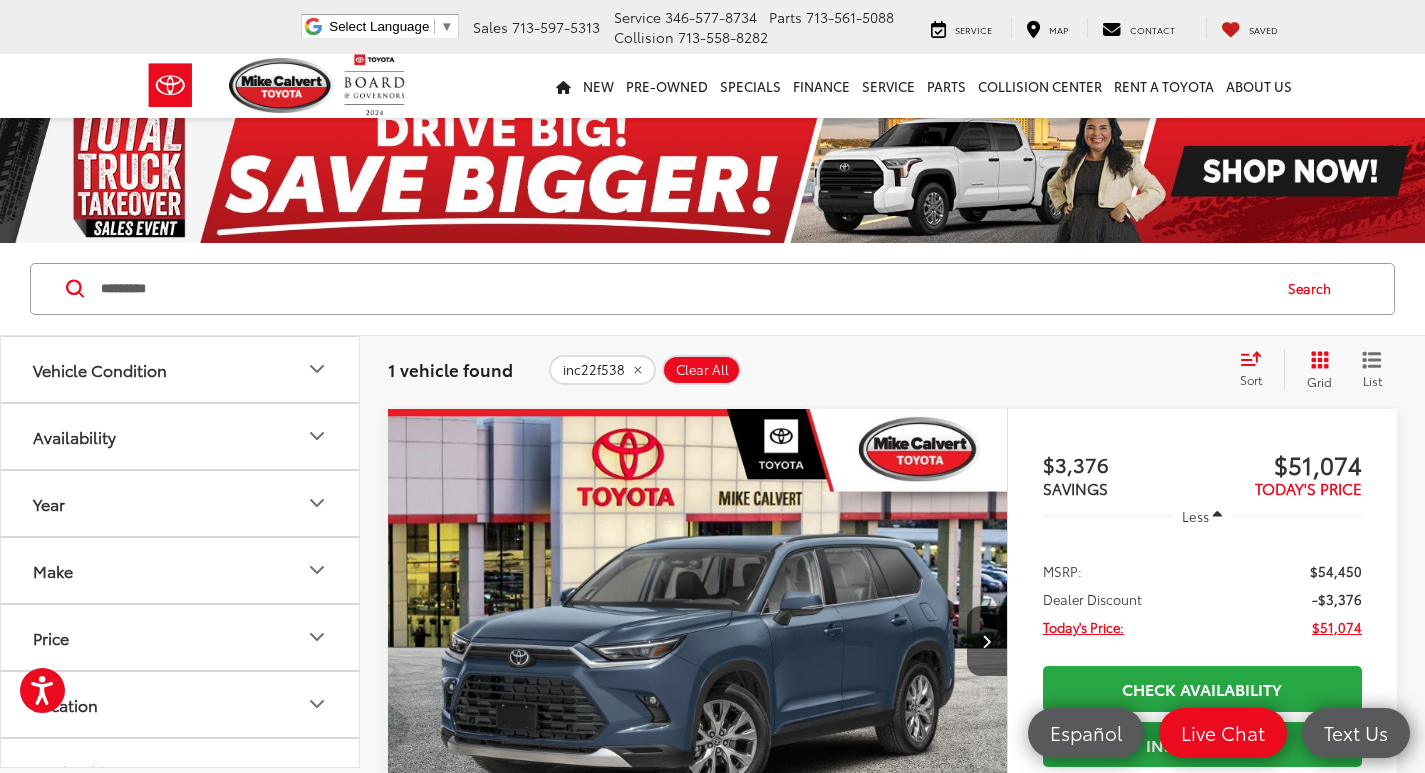click on "*********" at bounding box center (684, 289) 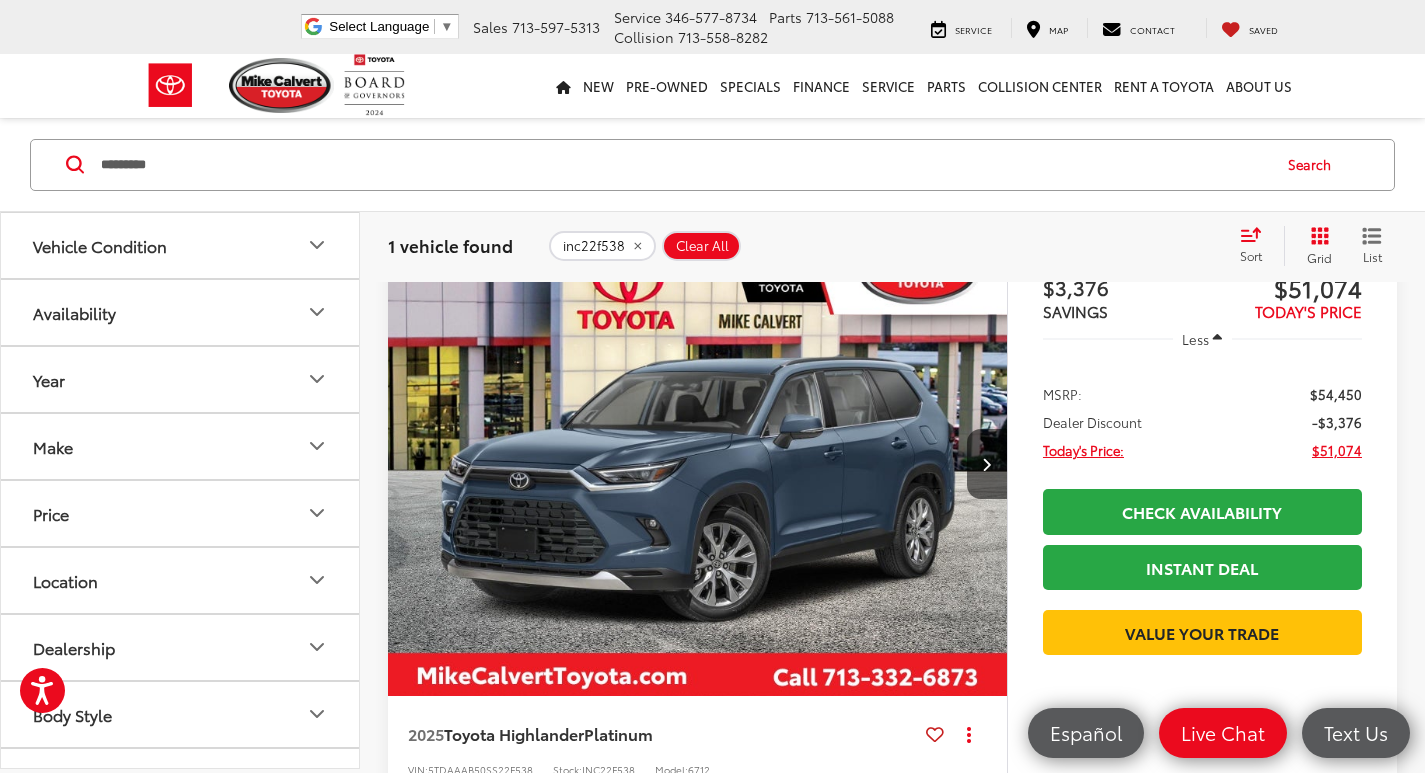 scroll, scrollTop: 400, scrollLeft: 0, axis: vertical 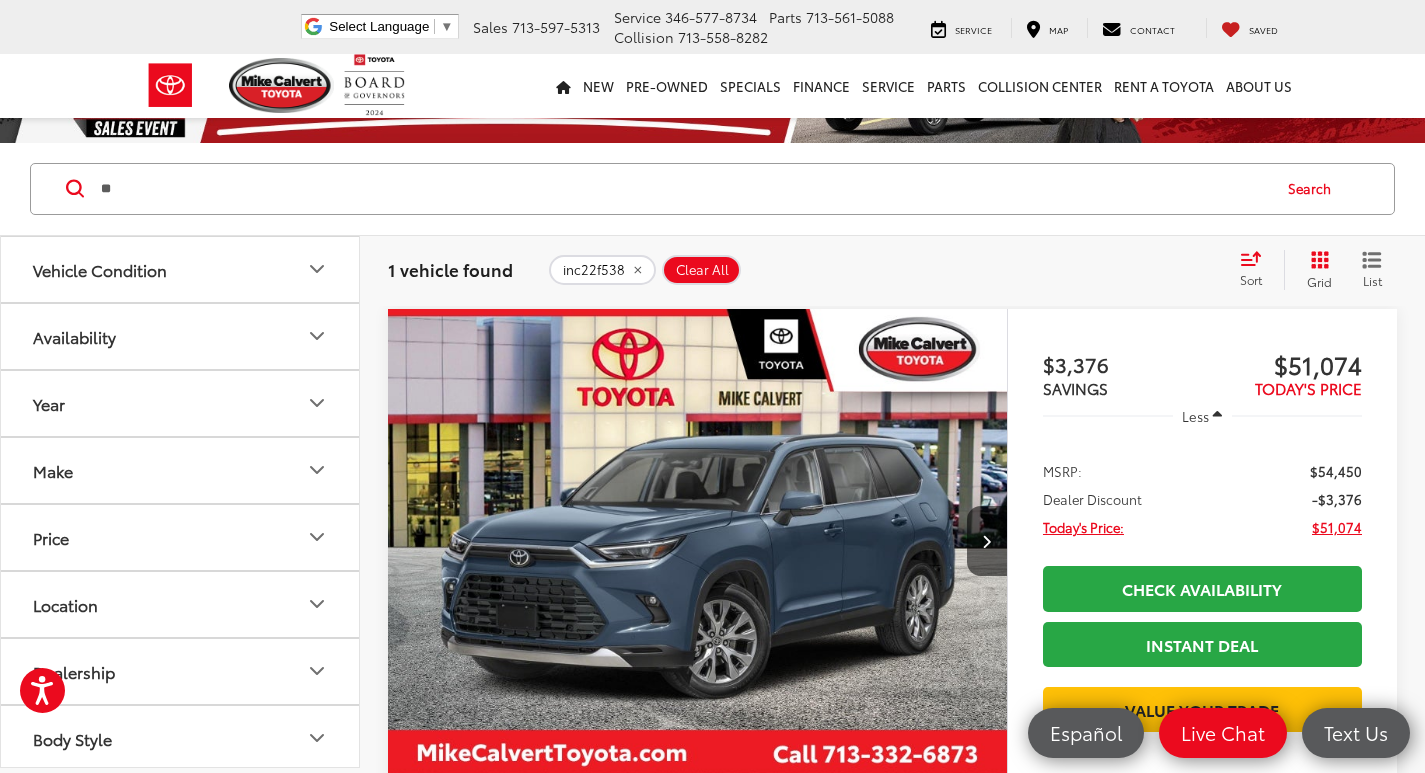 type on "*" 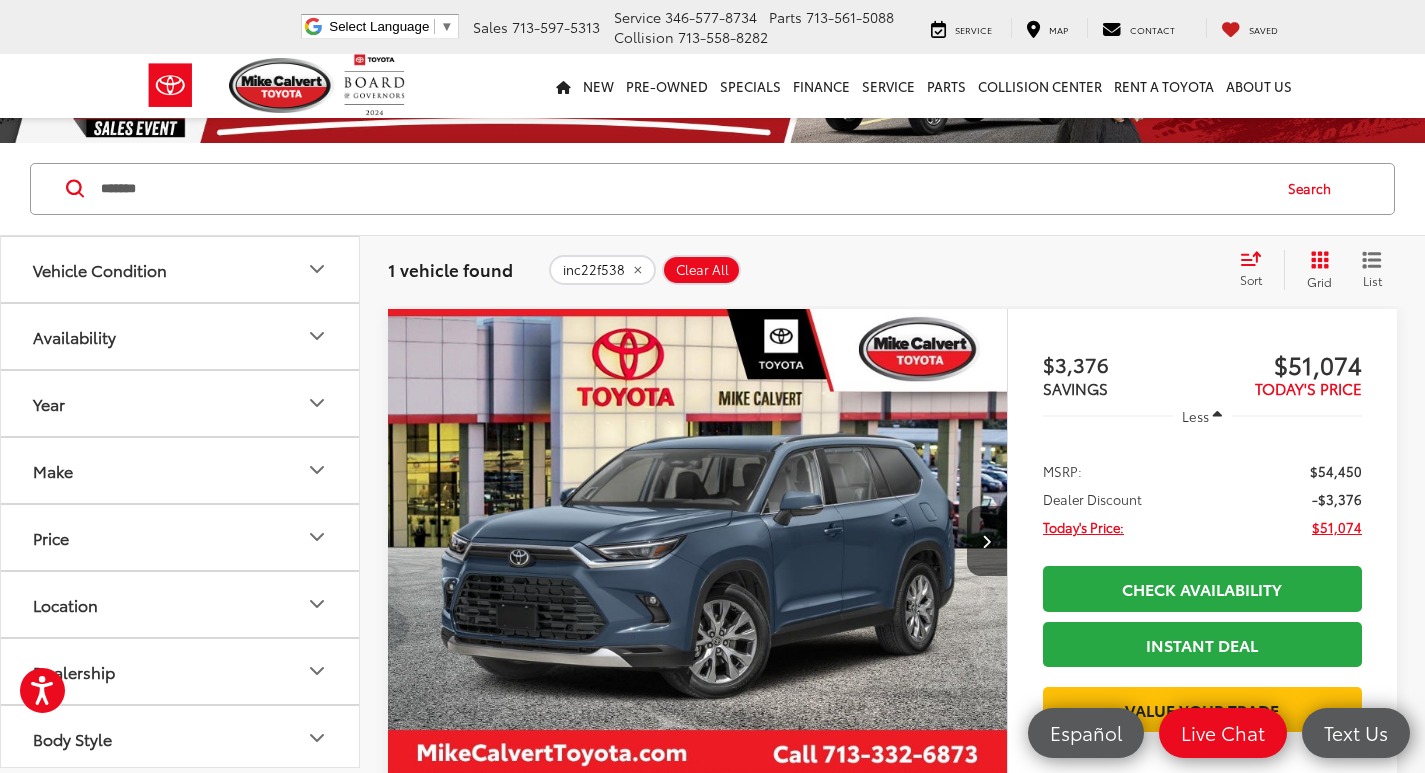 type on "*******" 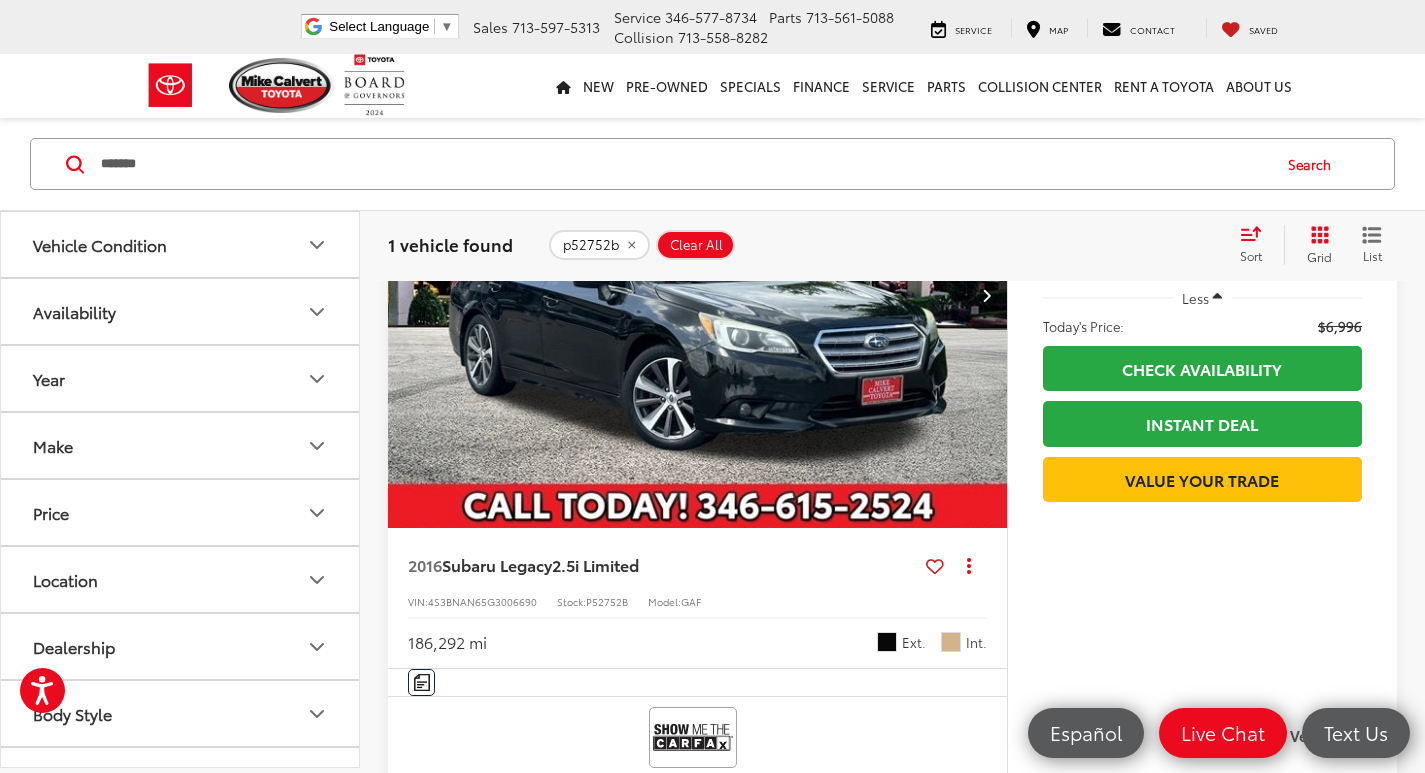 scroll, scrollTop: 300, scrollLeft: 0, axis: vertical 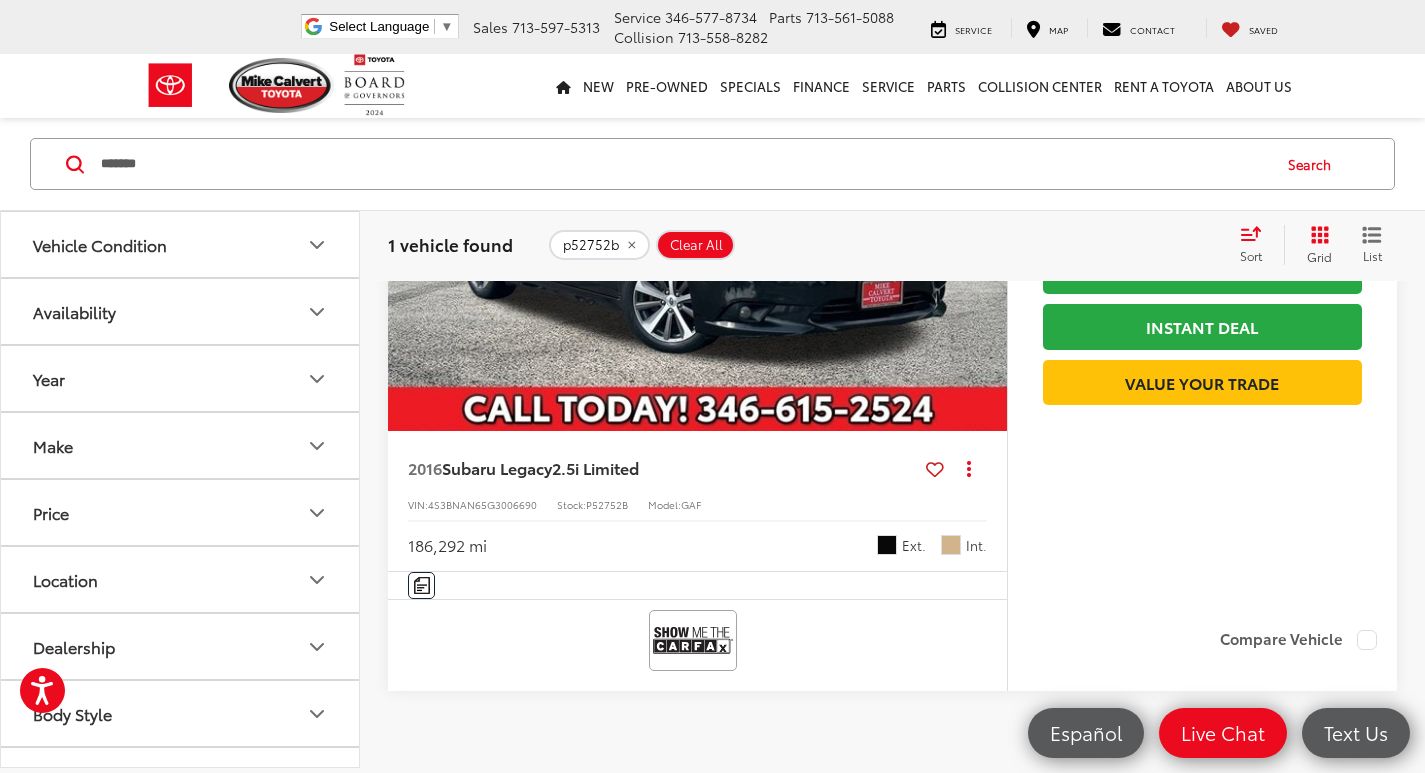 click at bounding box center [698, 199] 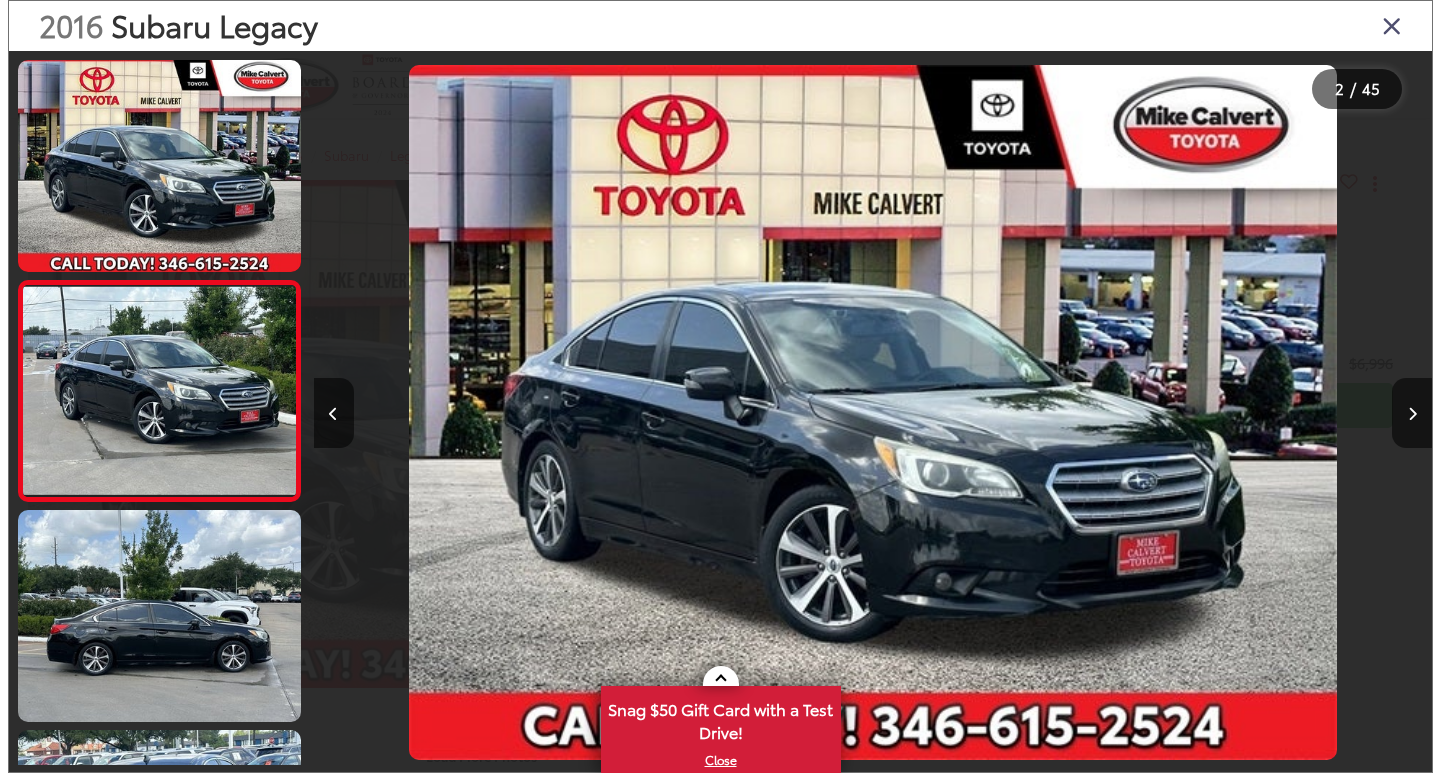 scroll, scrollTop: 0, scrollLeft: 0, axis: both 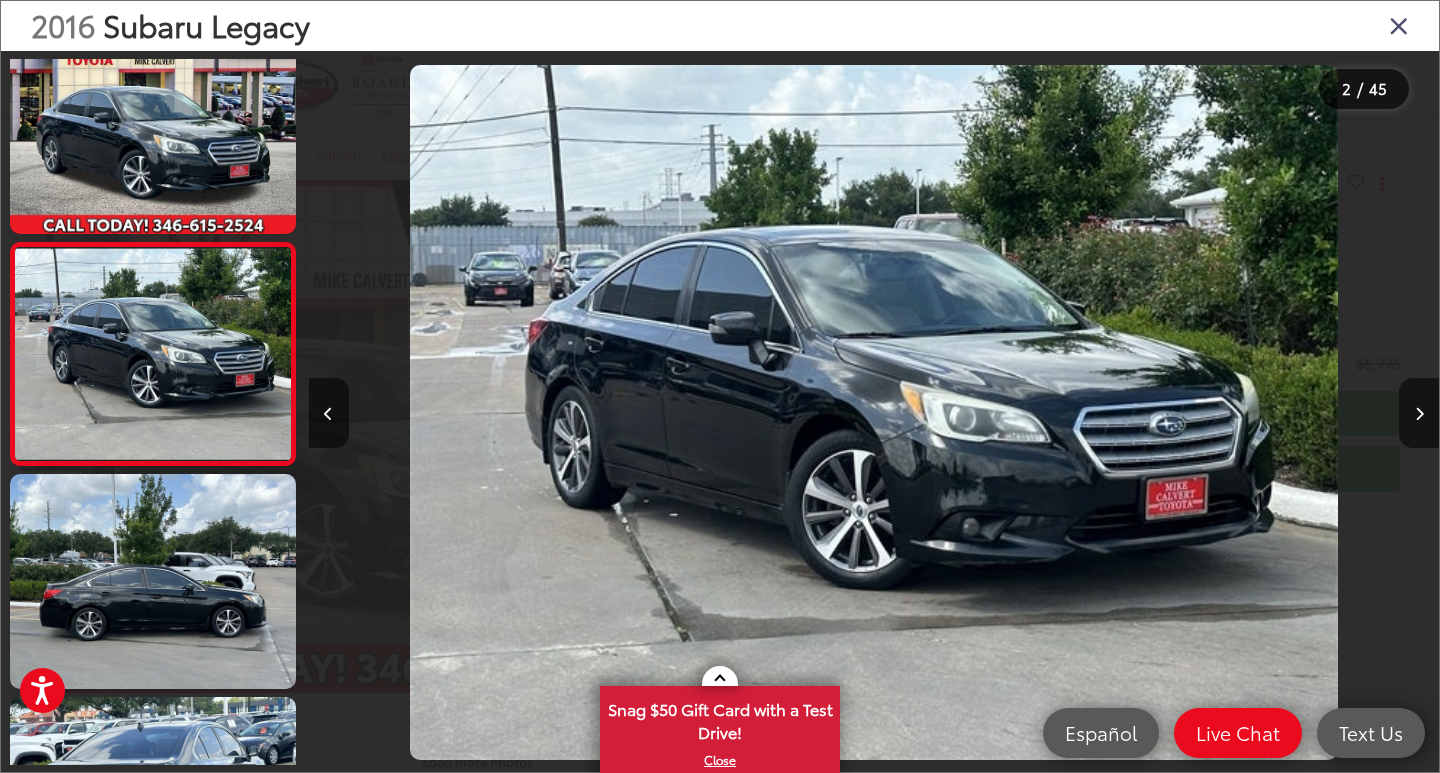 click at bounding box center [1399, 25] 